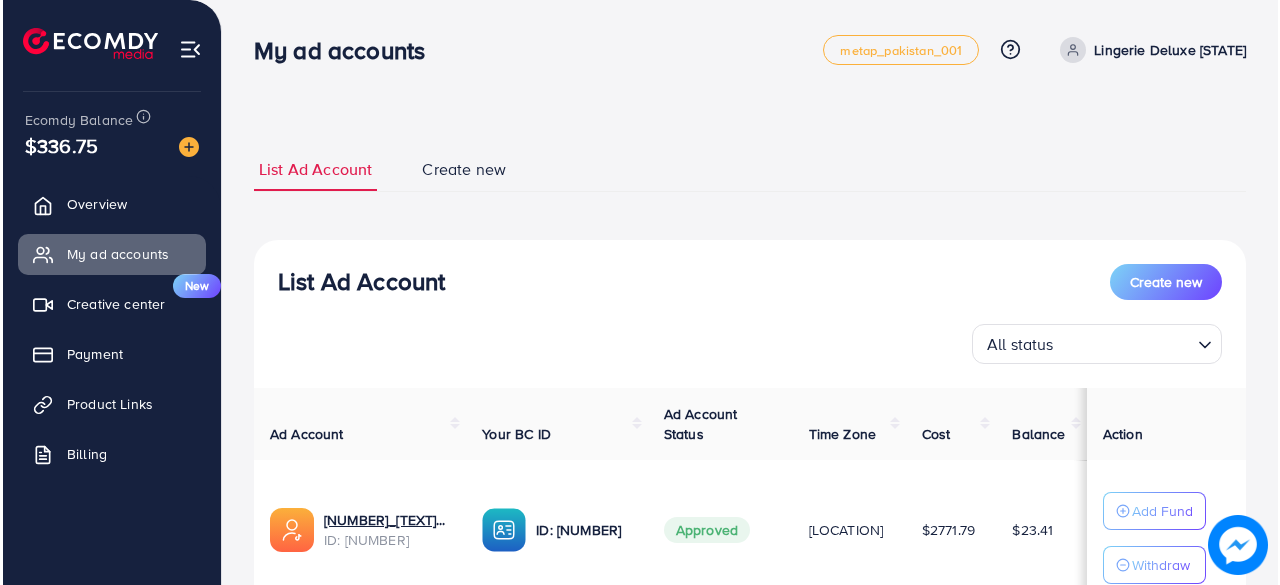 scroll, scrollTop: 0, scrollLeft: 0, axis: both 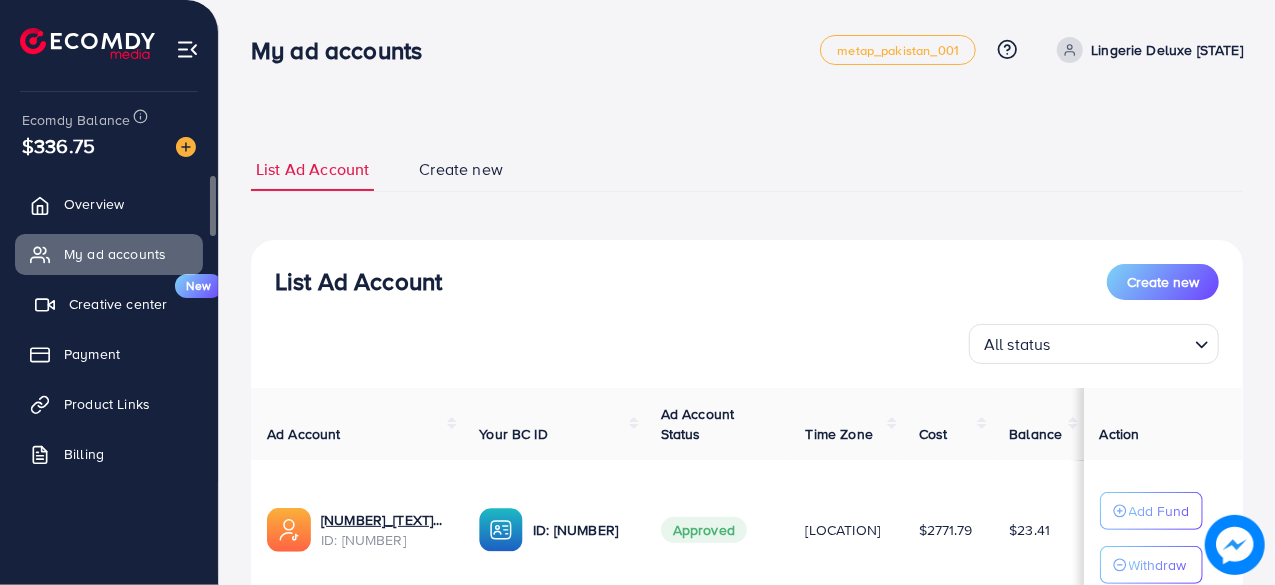 click on "Creative center  New" at bounding box center [109, 304] 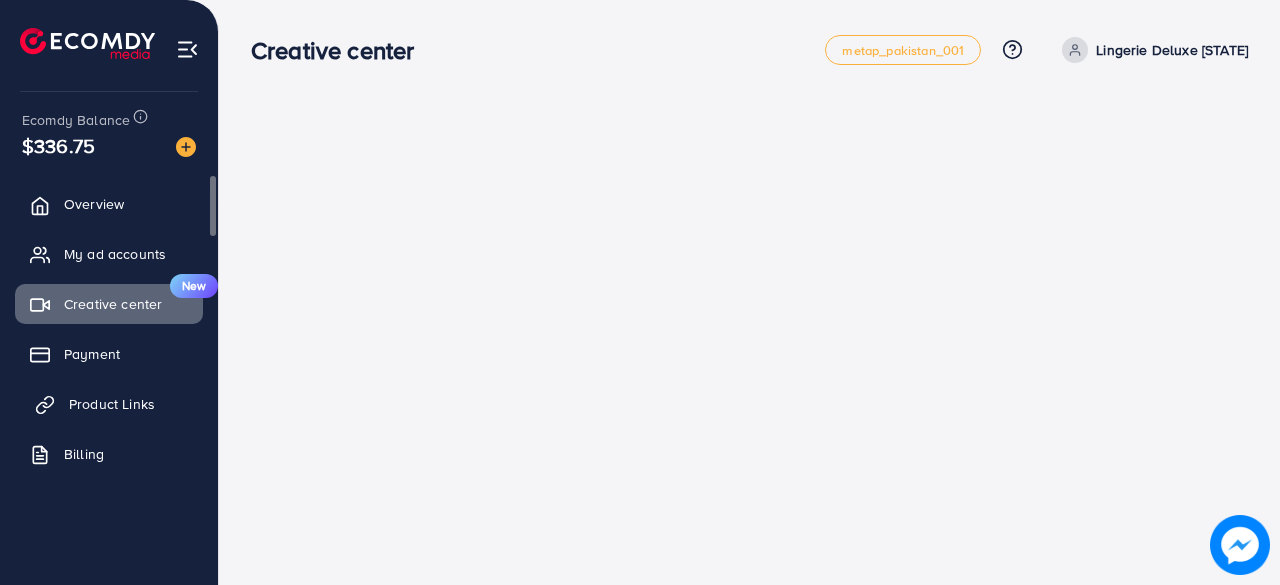 click on "Product Links" at bounding box center [109, 404] 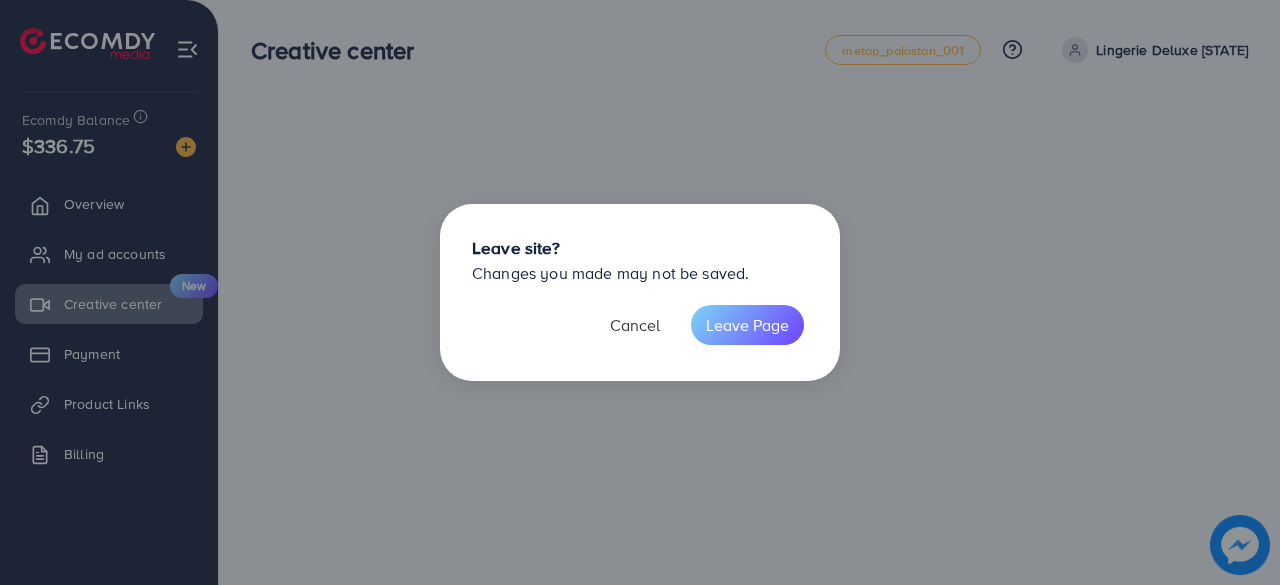 click on "Cancel" at bounding box center [635, 325] 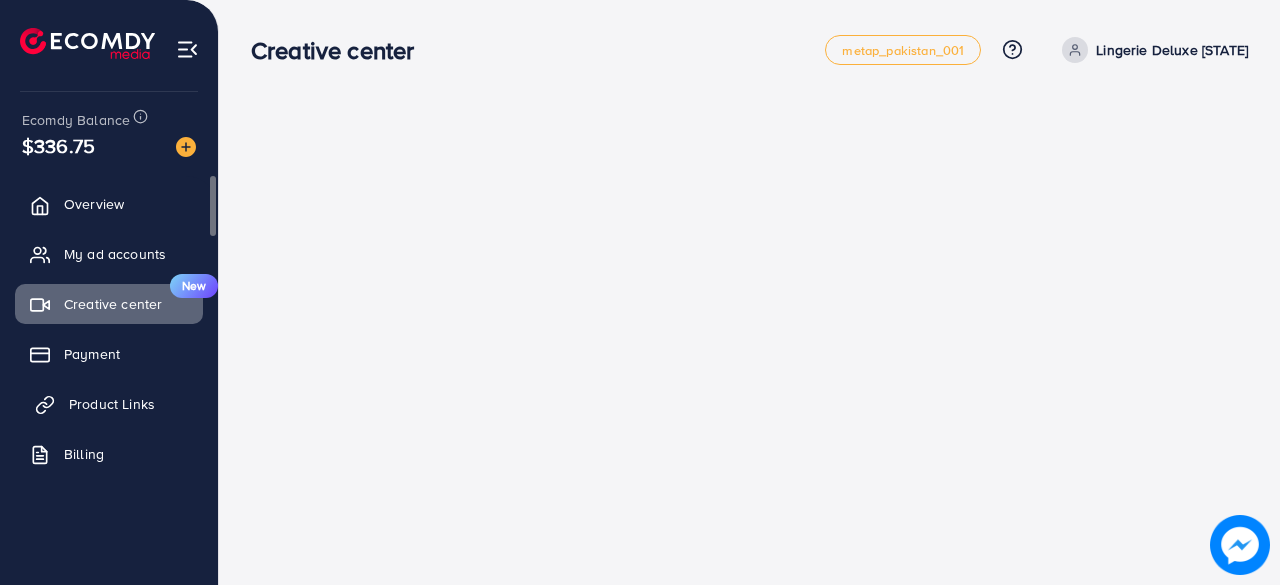click on "Product Links" at bounding box center (109, 404) 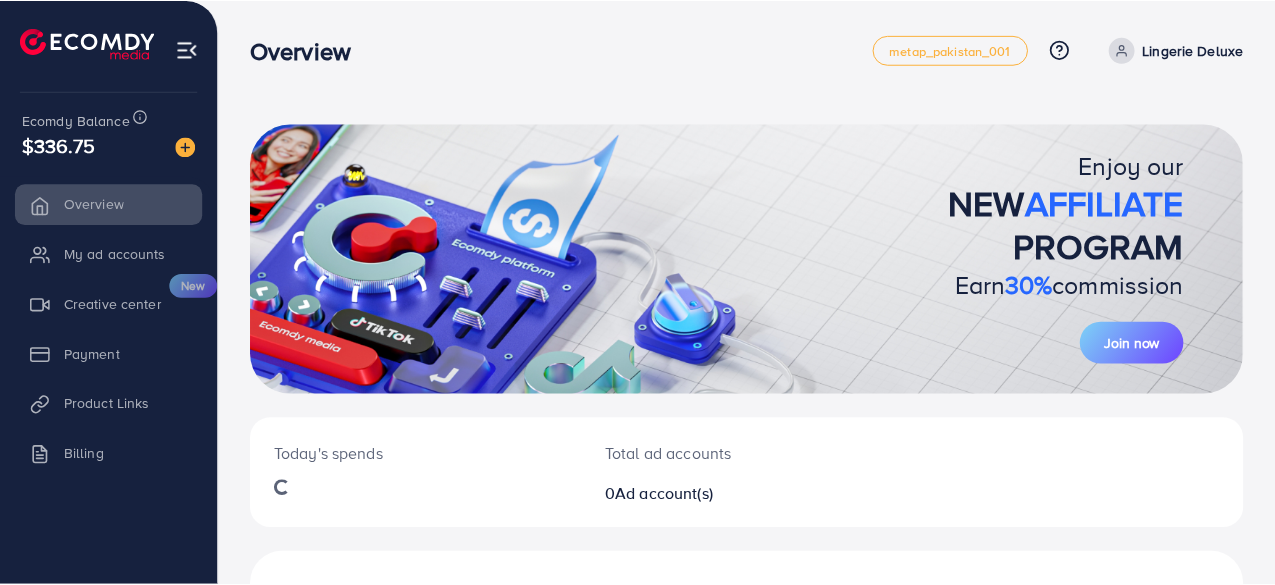 scroll, scrollTop: 0, scrollLeft: 0, axis: both 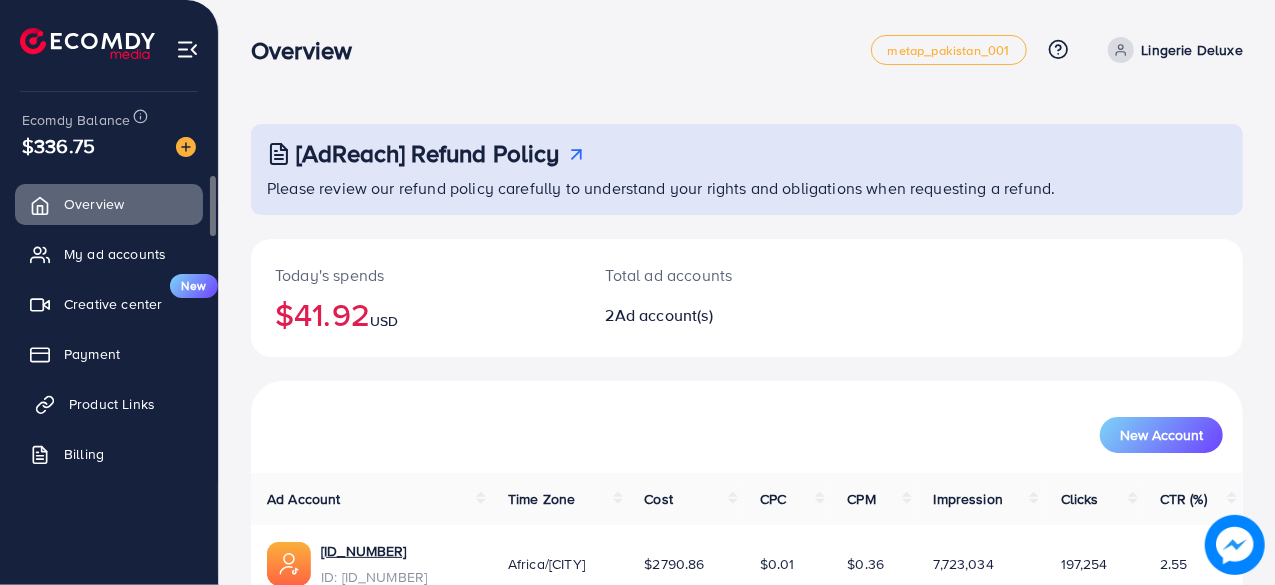 click on "Product Links" at bounding box center [112, 404] 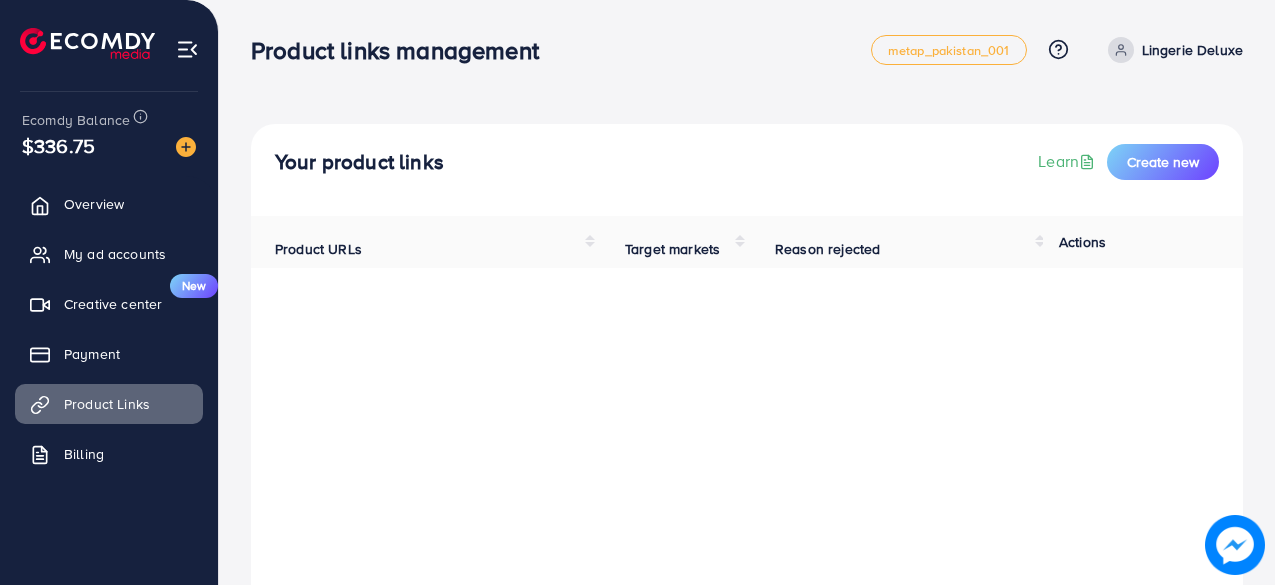 scroll, scrollTop: 0, scrollLeft: 0, axis: both 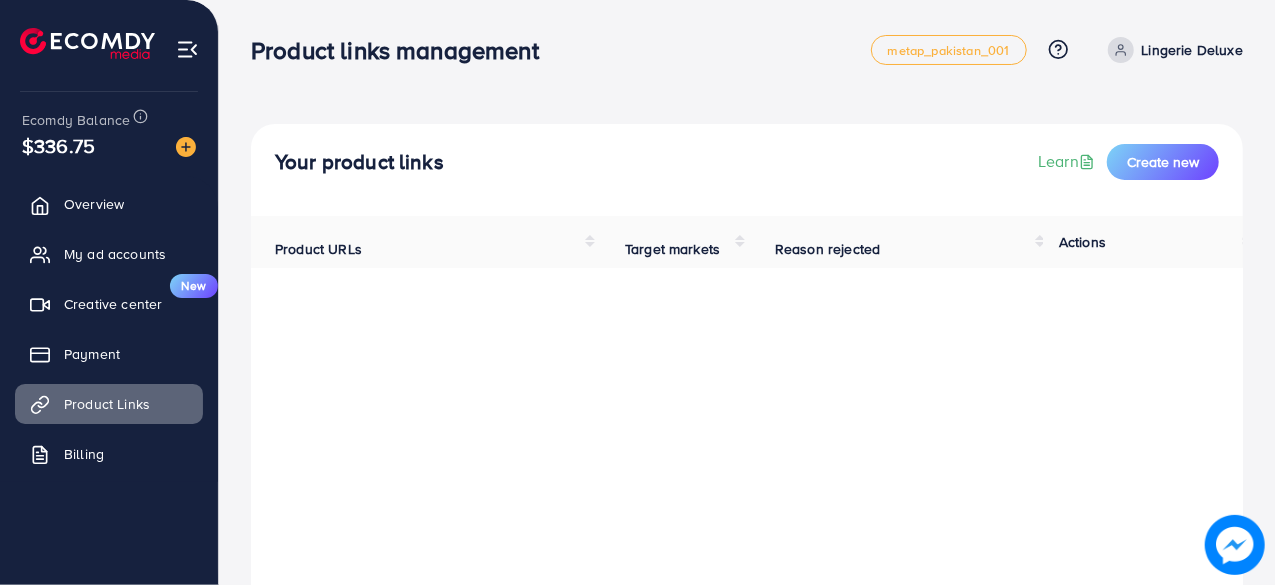 click 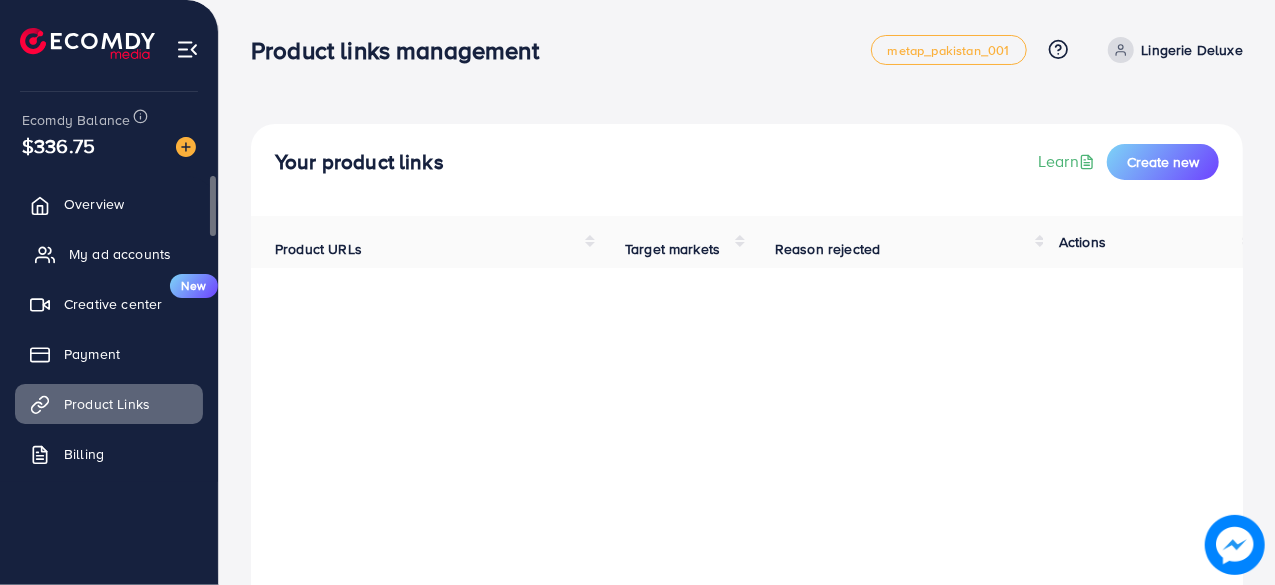 click on "My ad accounts" at bounding box center [109, 254] 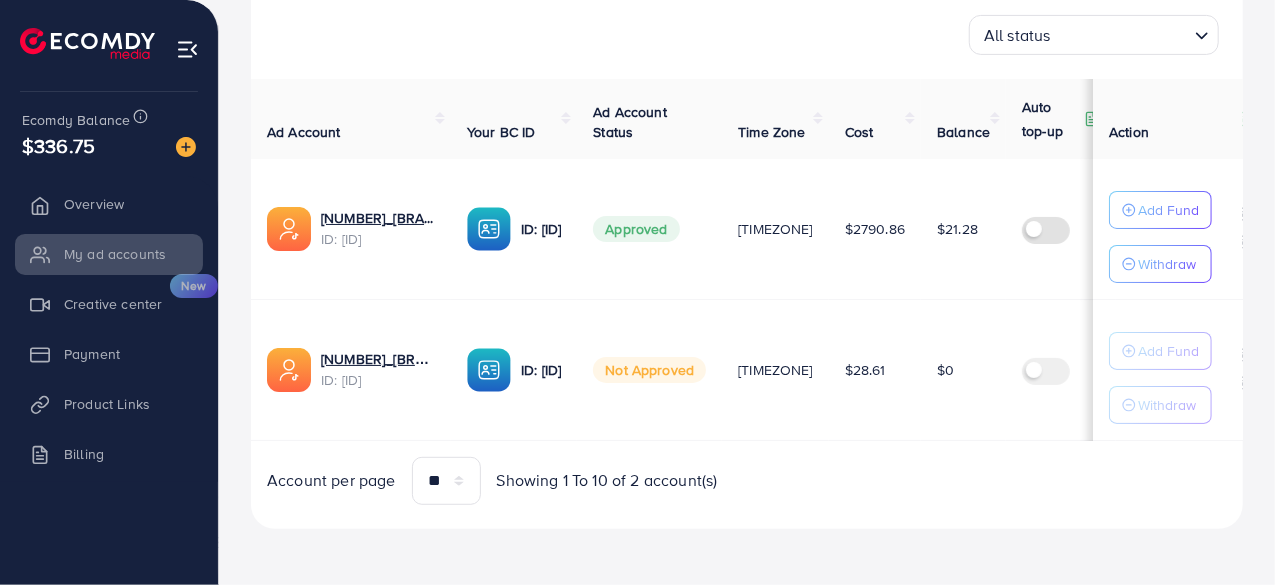 scroll, scrollTop: 297, scrollLeft: 0, axis: vertical 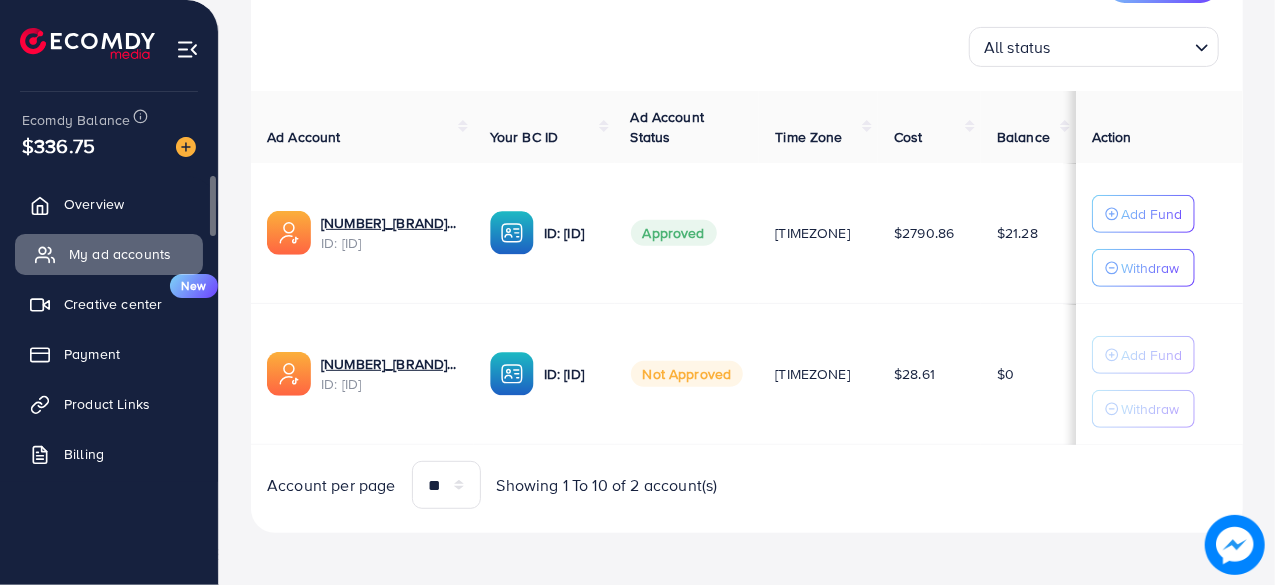 click on "My ad accounts" at bounding box center [120, 254] 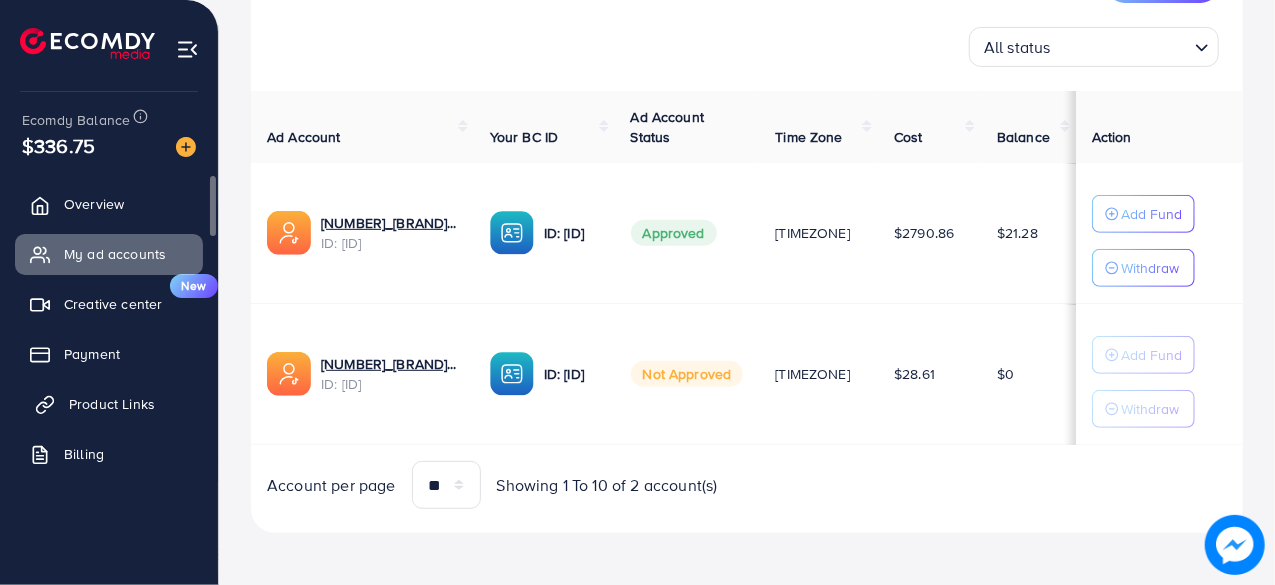 click on "Product Links" at bounding box center (112, 404) 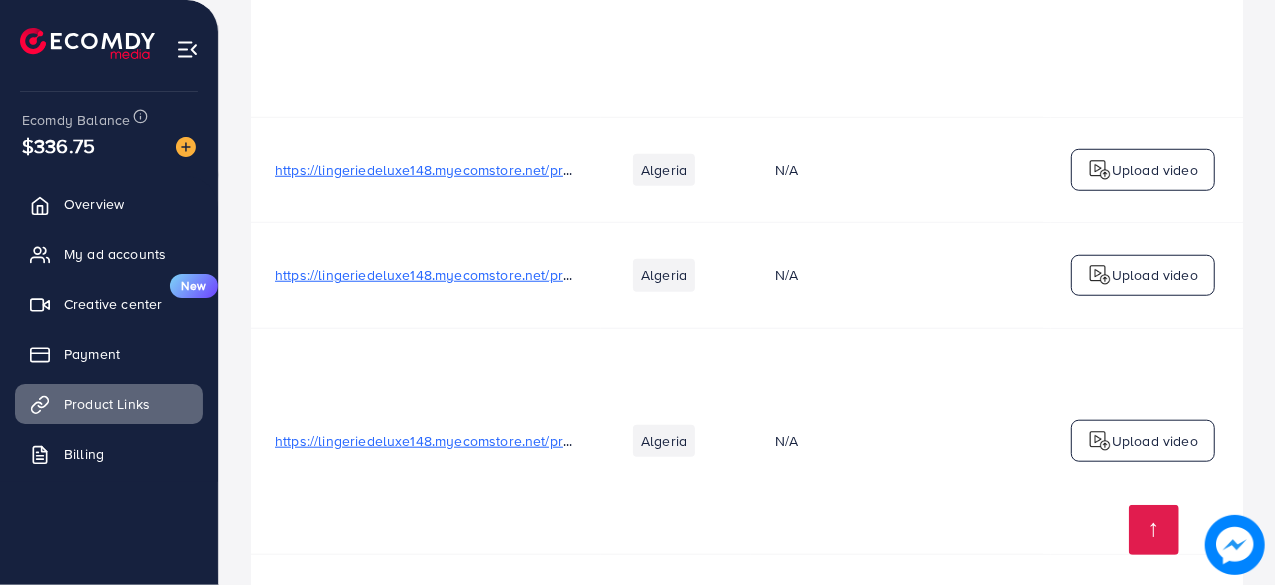scroll, scrollTop: 1200, scrollLeft: 0, axis: vertical 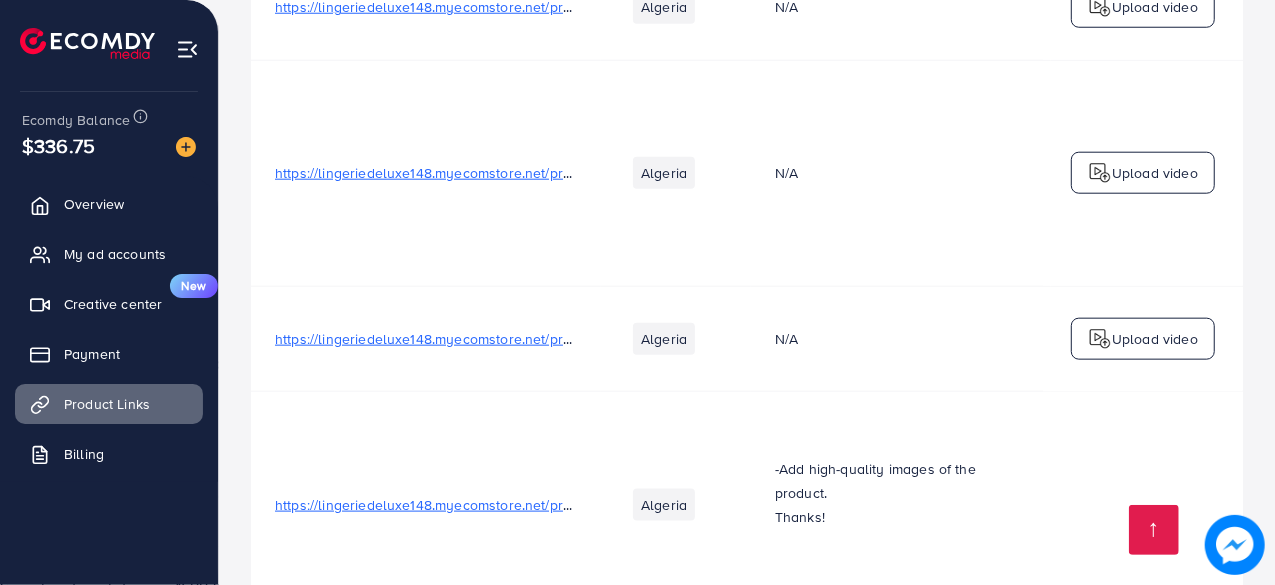click 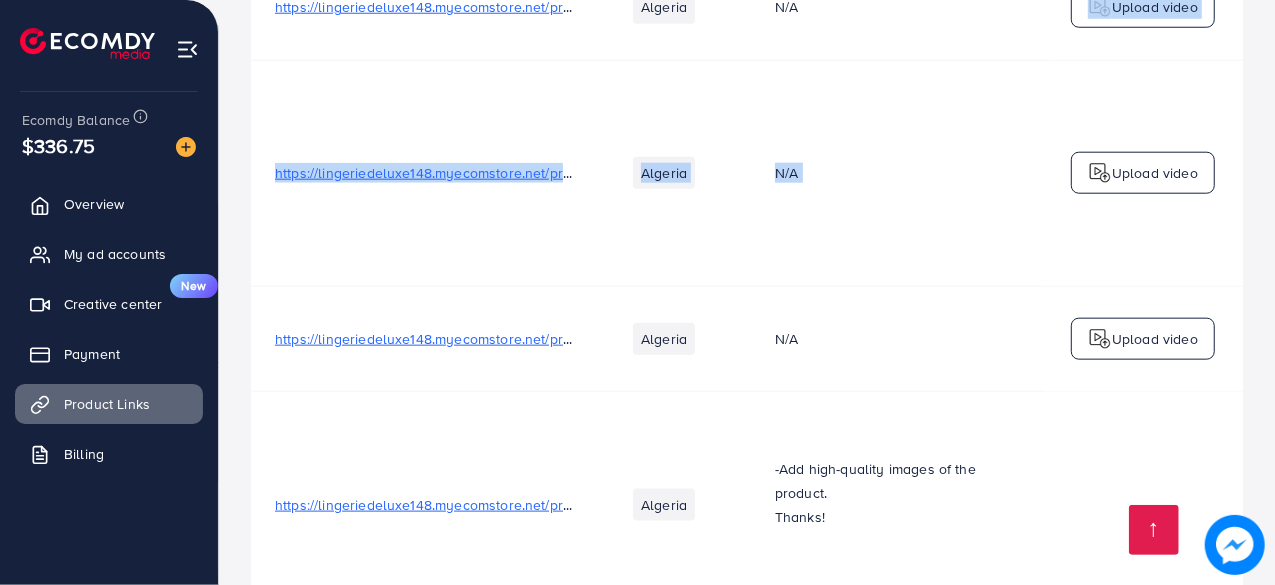 drag, startPoint x: 1272, startPoint y: 53, endPoint x: 1274, endPoint y: 97, distance: 44.04543 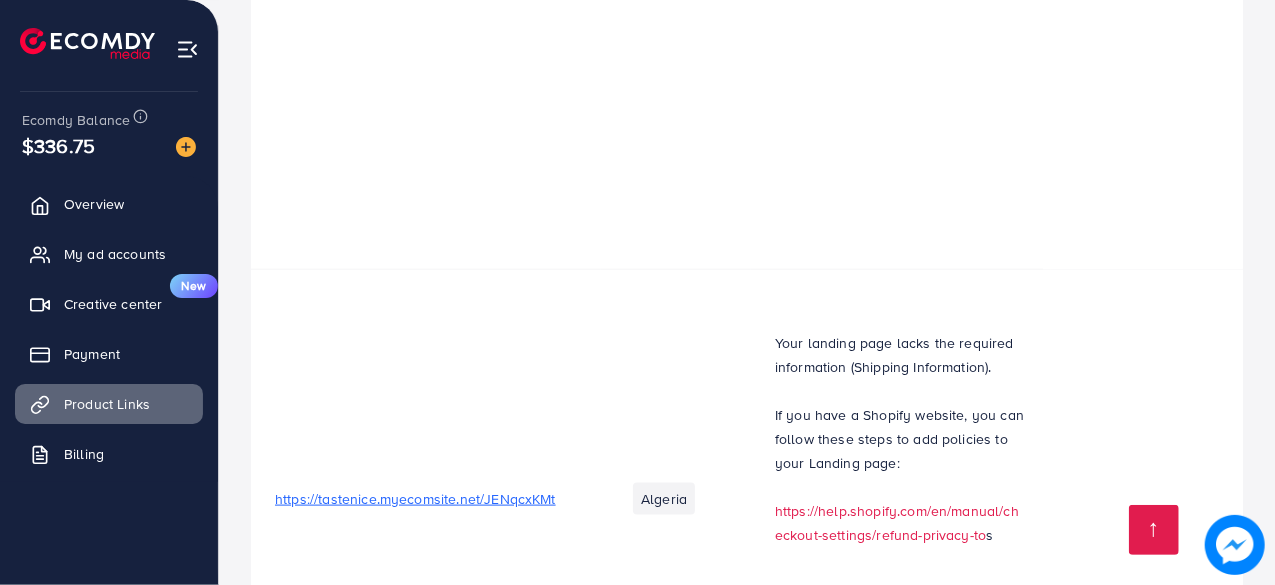 scroll, scrollTop: 12938, scrollLeft: 0, axis: vertical 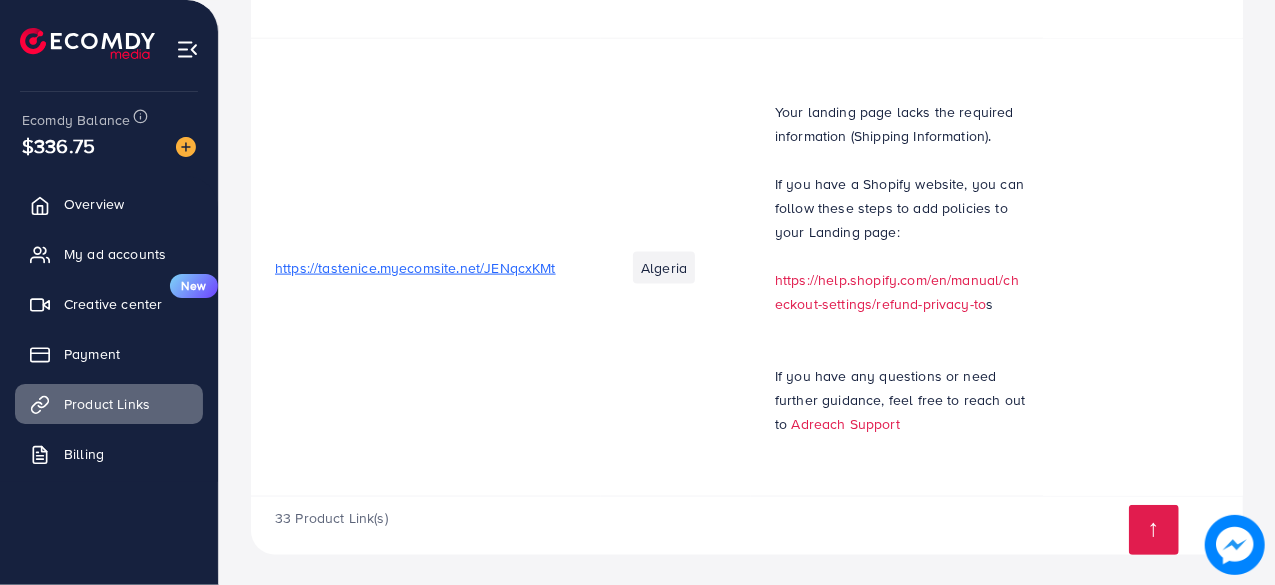 click on "33 Product Link(s)" at bounding box center [747, 526] 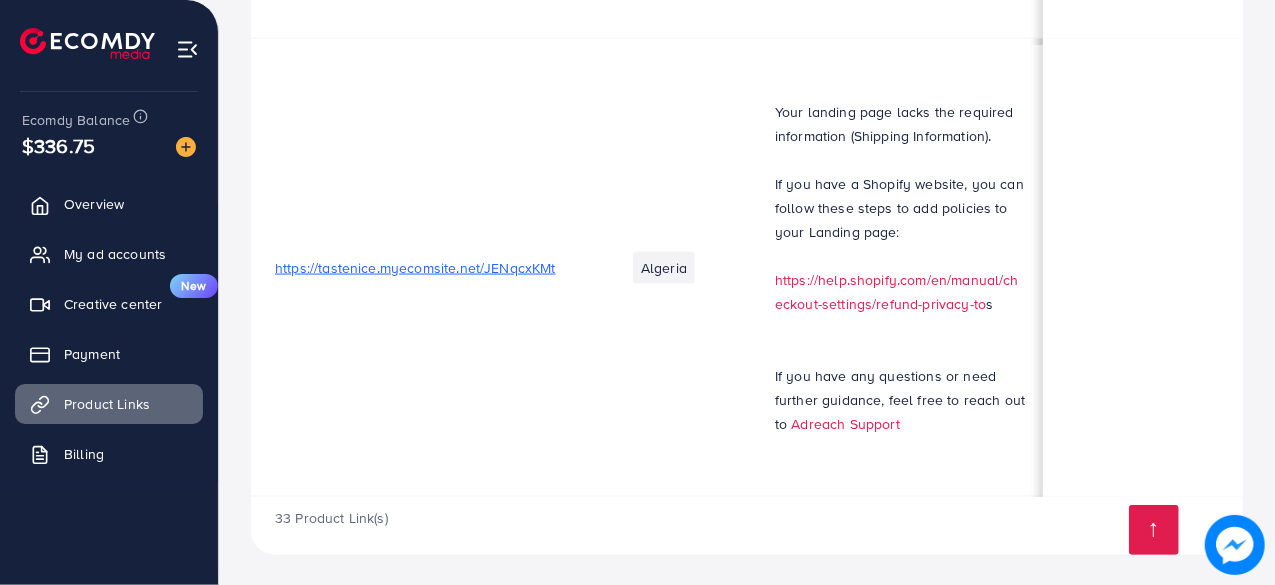 scroll, scrollTop: 0, scrollLeft: 691, axis: horizontal 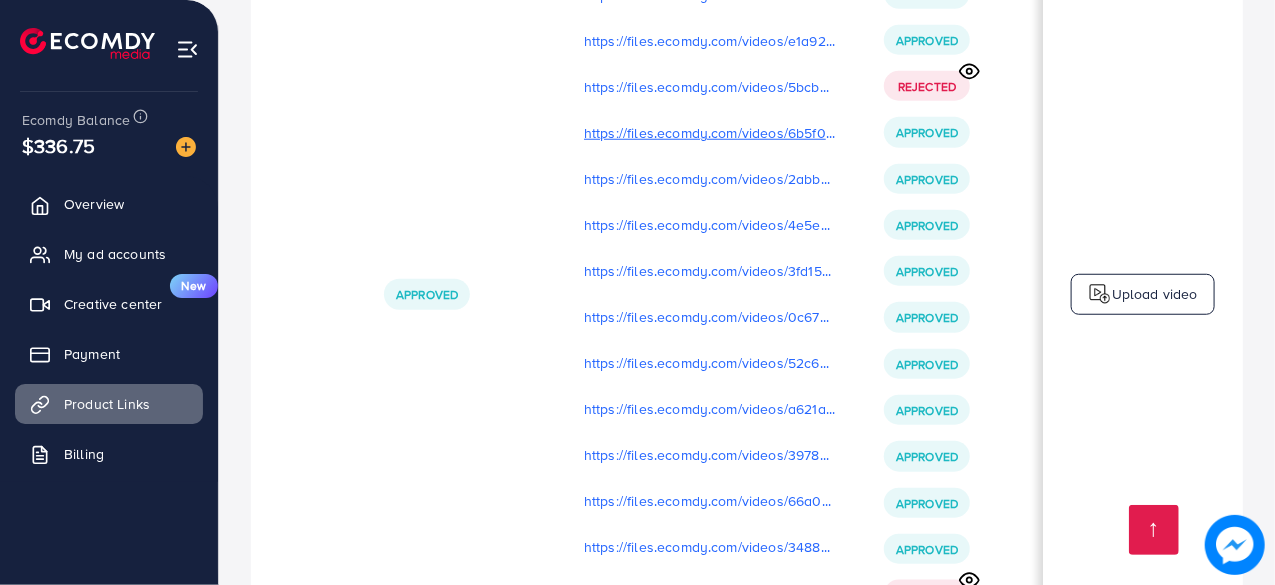 click on "https://files.ecomdy.com/videos/6b5f0faf-29ba-4126-b3b7-1d6d48a41f69-1751065475171.mp4" at bounding box center [710, 133] 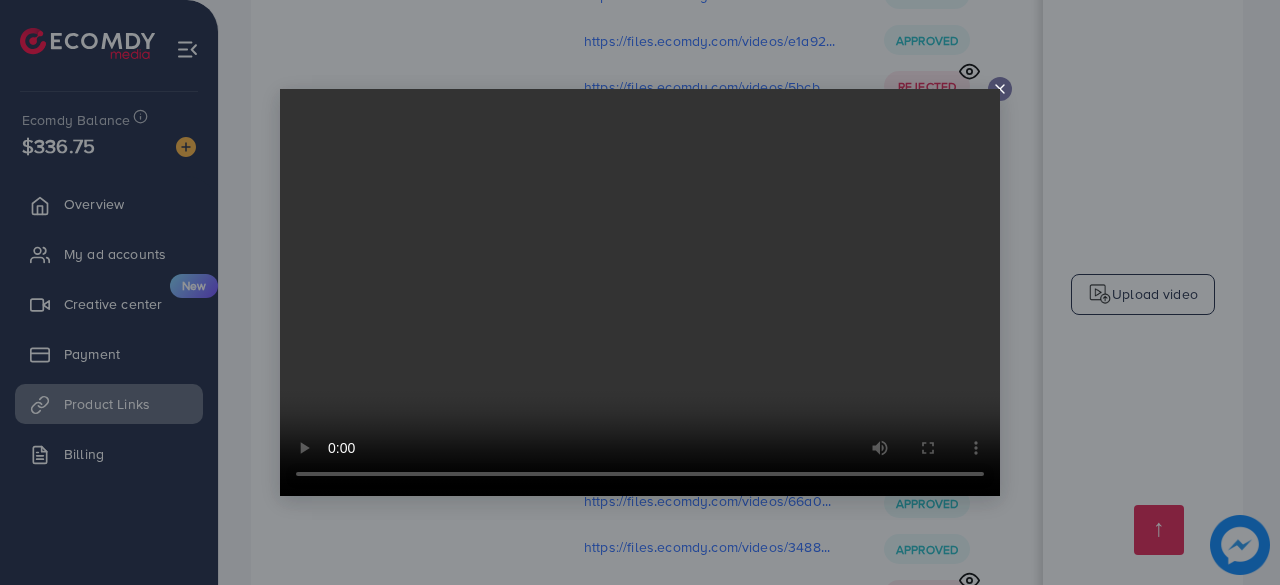 click at bounding box center (640, 292) 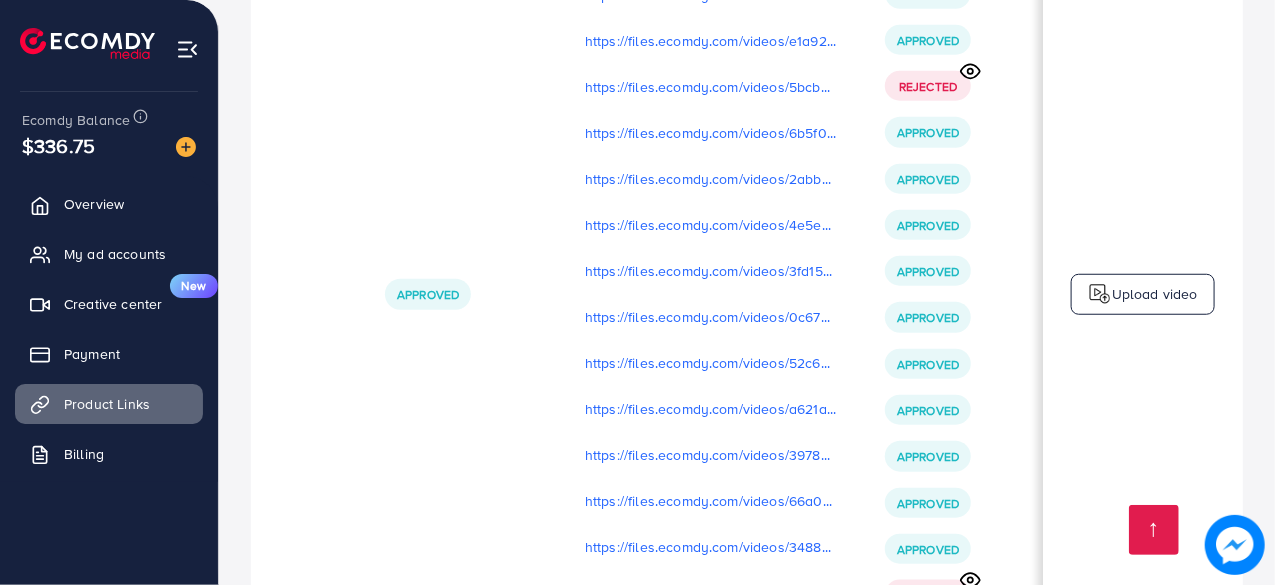 scroll, scrollTop: 4, scrollLeft: 690, axis: both 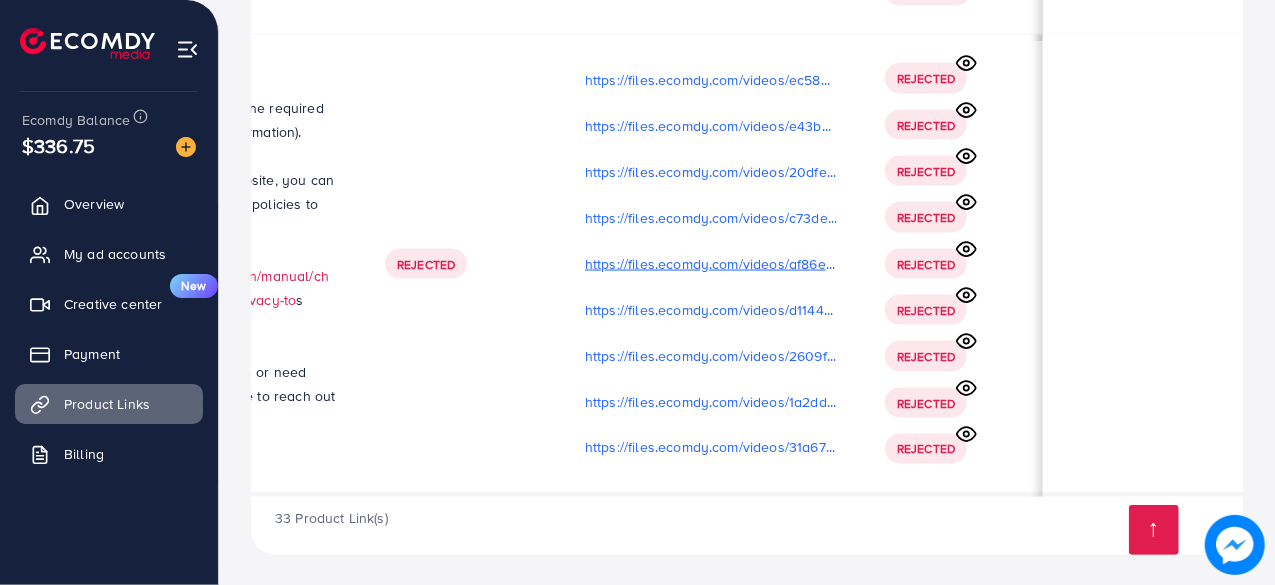 click on "https://files.ecomdy.com/videos/af86eeb3-72d5-4a63-a50d-b529d38bf856-1751065818120.mp4" at bounding box center (711, 264) 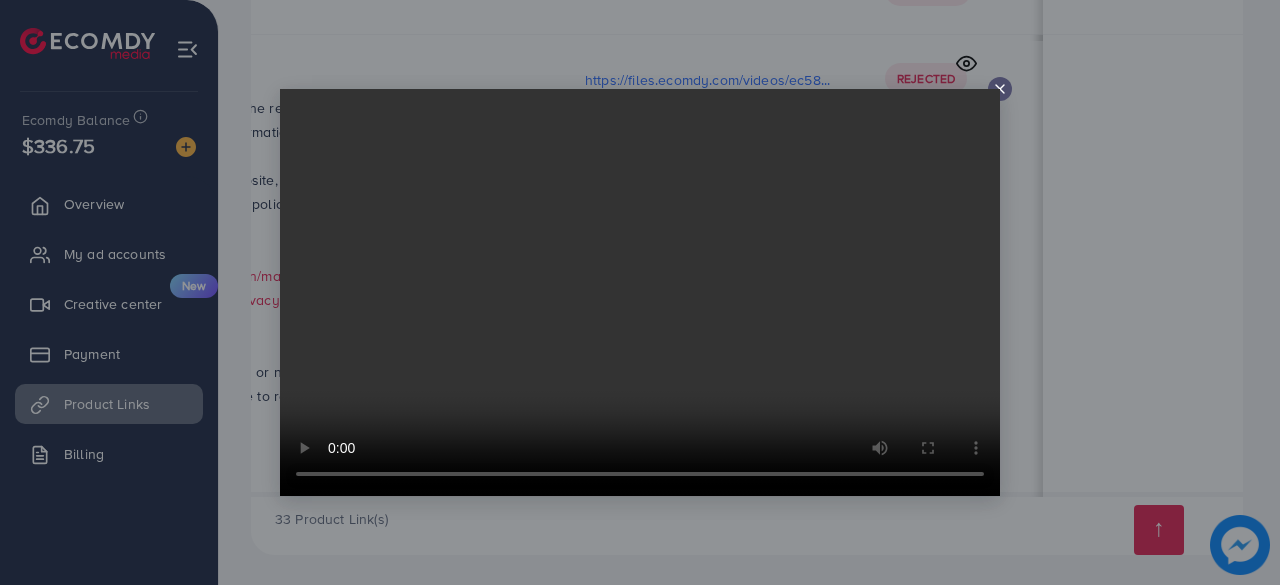 click at bounding box center [640, 292] 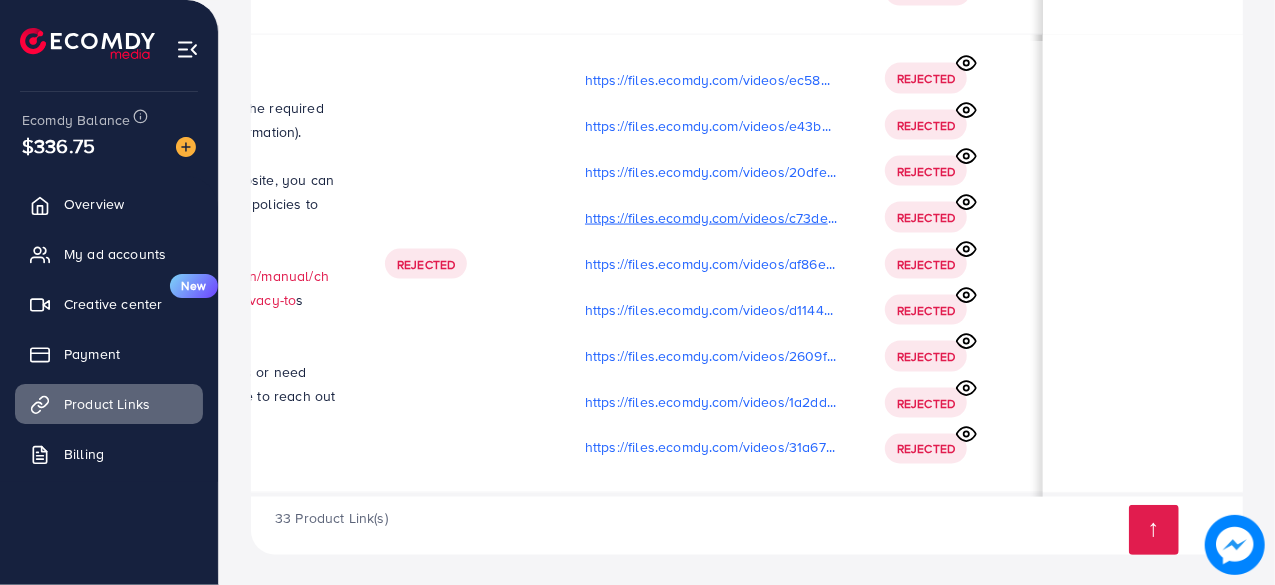 click on "https://files.ecomdy.com/videos/c73decba-f27e-46eb-a633-7db445d1564b-1751065803147.mp4" at bounding box center [711, 218] 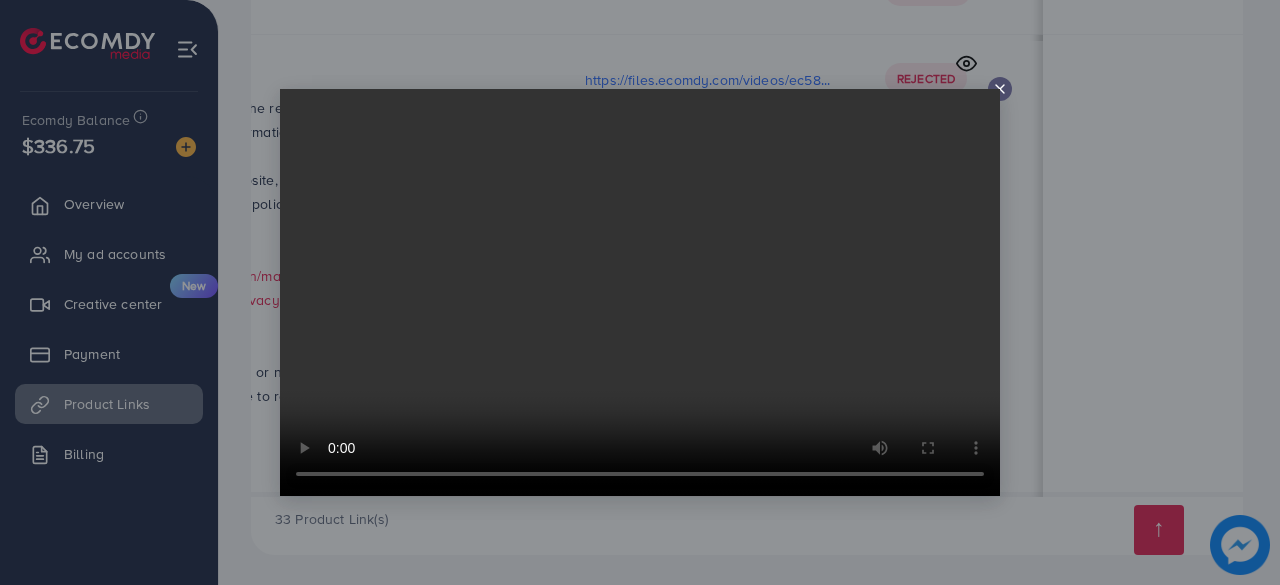 click at bounding box center [640, 292] 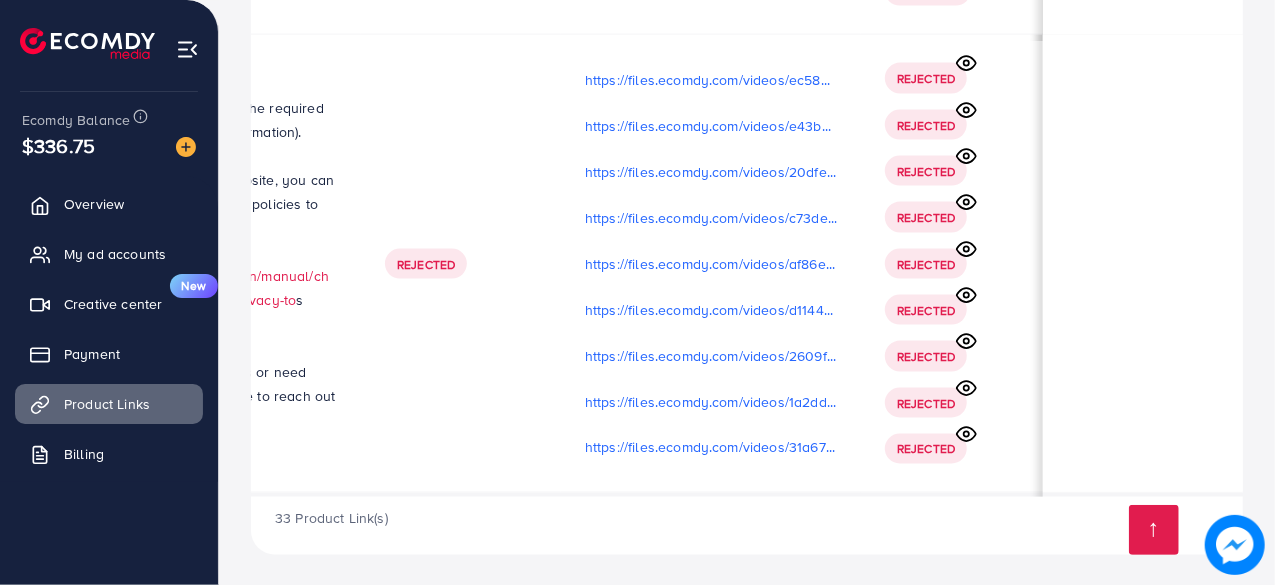 drag, startPoint x: 953, startPoint y: 489, endPoint x: 624, endPoint y: 487, distance: 329.00607 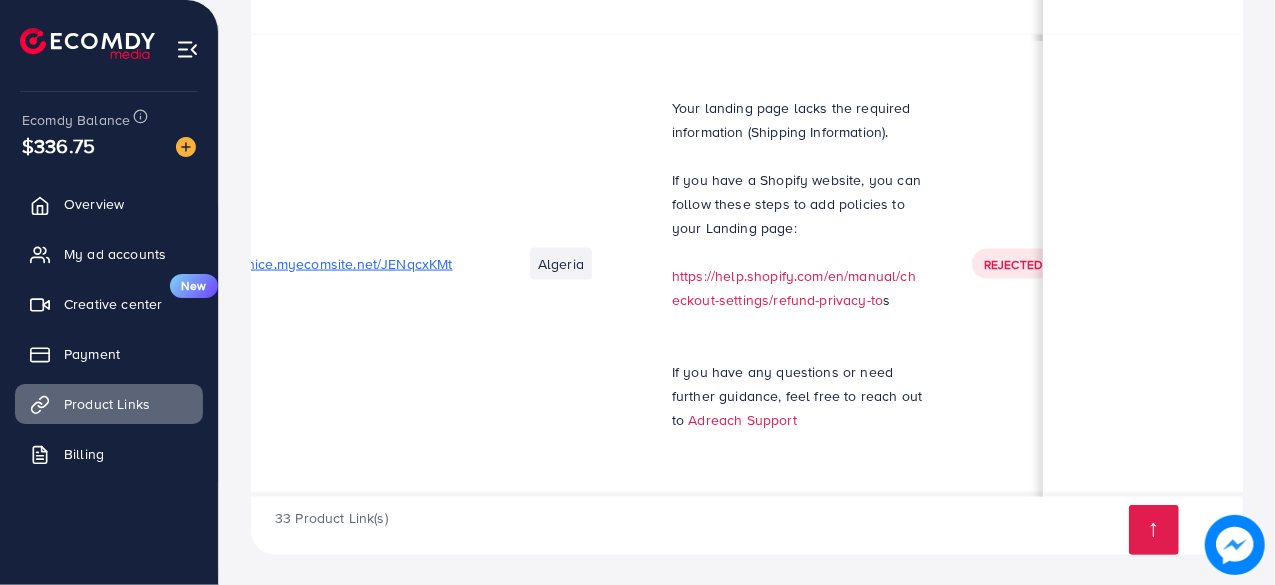 scroll, scrollTop: 4, scrollLeft: 106, axis: both 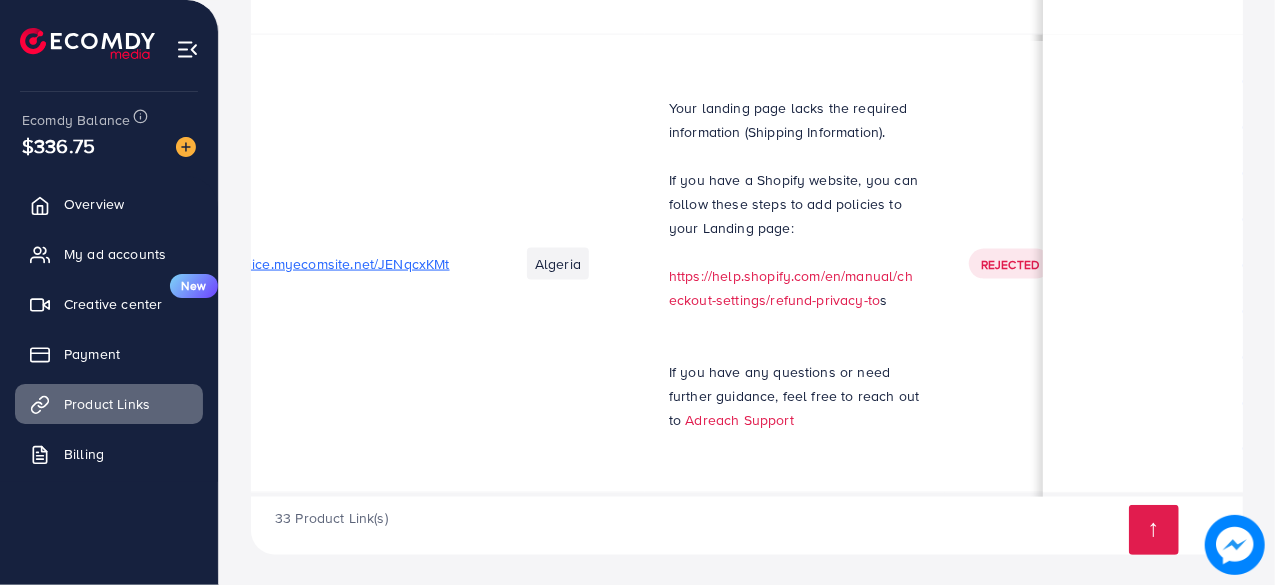 drag, startPoint x: 798, startPoint y: 182, endPoint x: 826, endPoint y: 183, distance: 28.01785 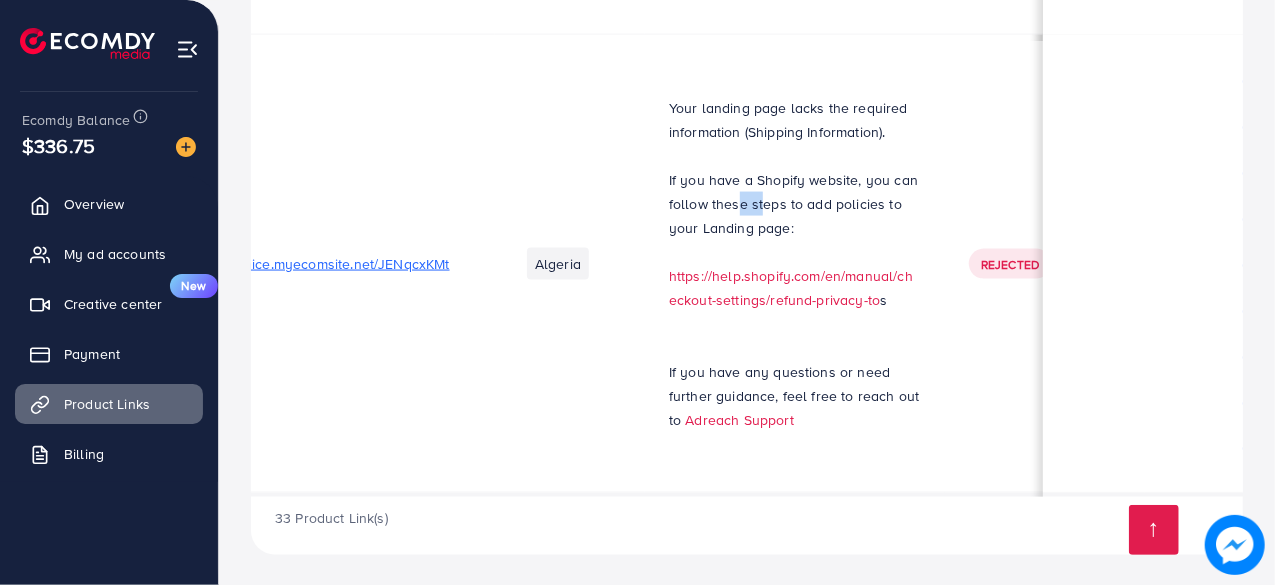 drag, startPoint x: 732, startPoint y: 197, endPoint x: 687, endPoint y: 195, distance: 45.044422 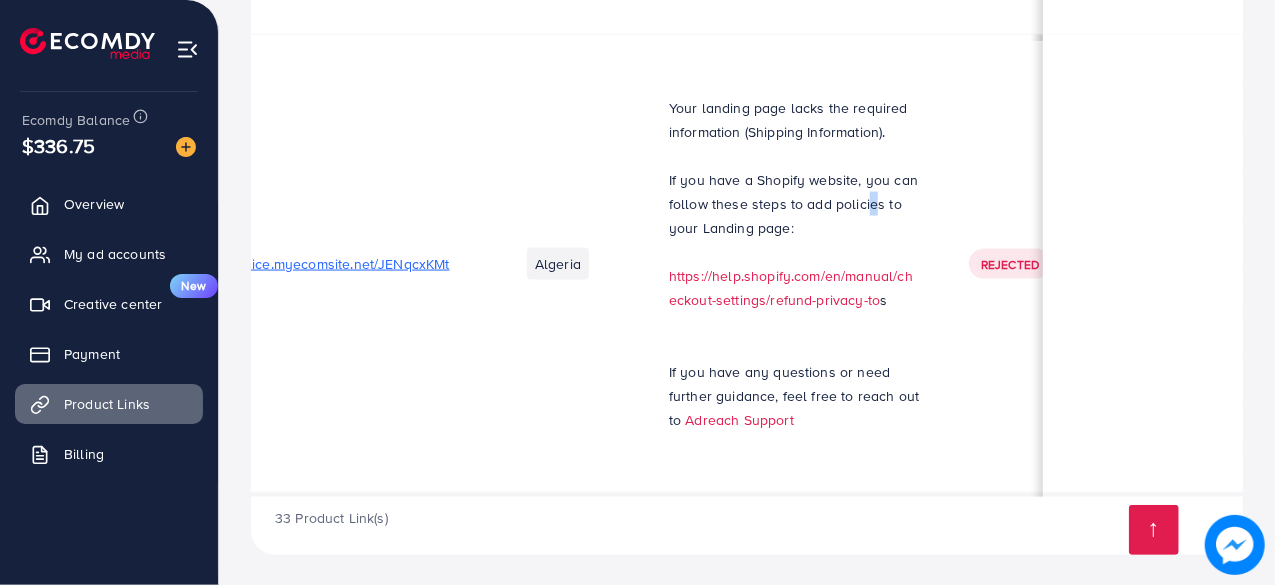 click on "If you have a Shopify website, you can follow these steps to add policies to your Landing page:" at bounding box center (793, 204) 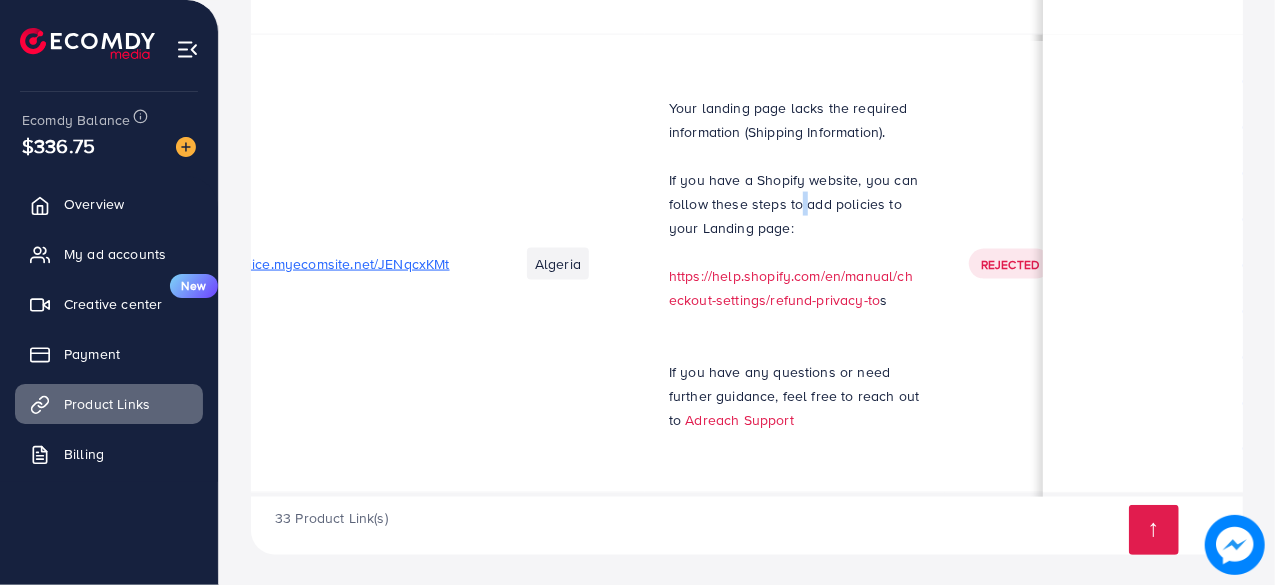 click on "If you have a Shopify website, you can follow these steps to add policies to your Landing page:" at bounding box center (795, 204) 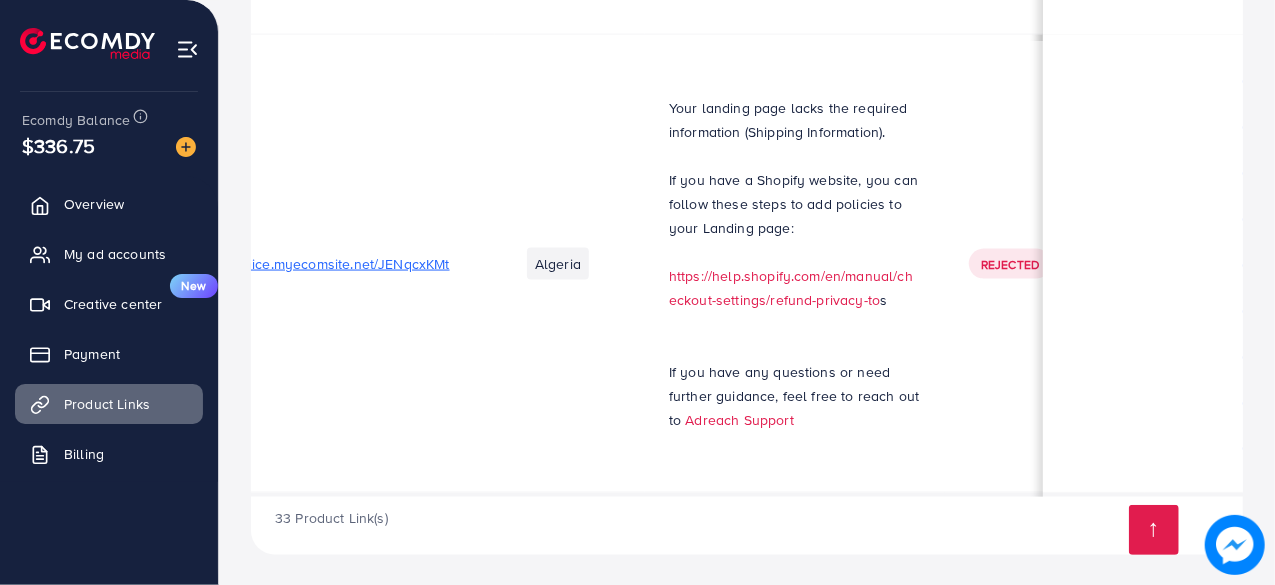 click on "If you have a Shopify website, you can follow these steps to add policies to your Landing page:" at bounding box center (793, 204) 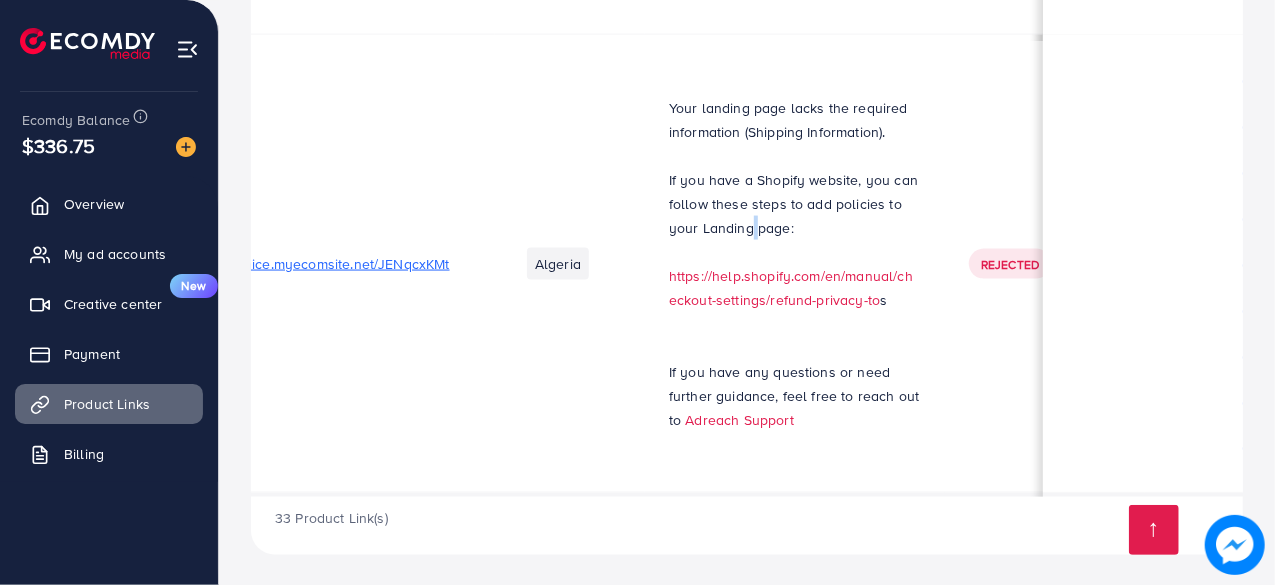 click on "If you have a Shopify website, you can follow these steps to add policies to your Landing page:" at bounding box center [793, 204] 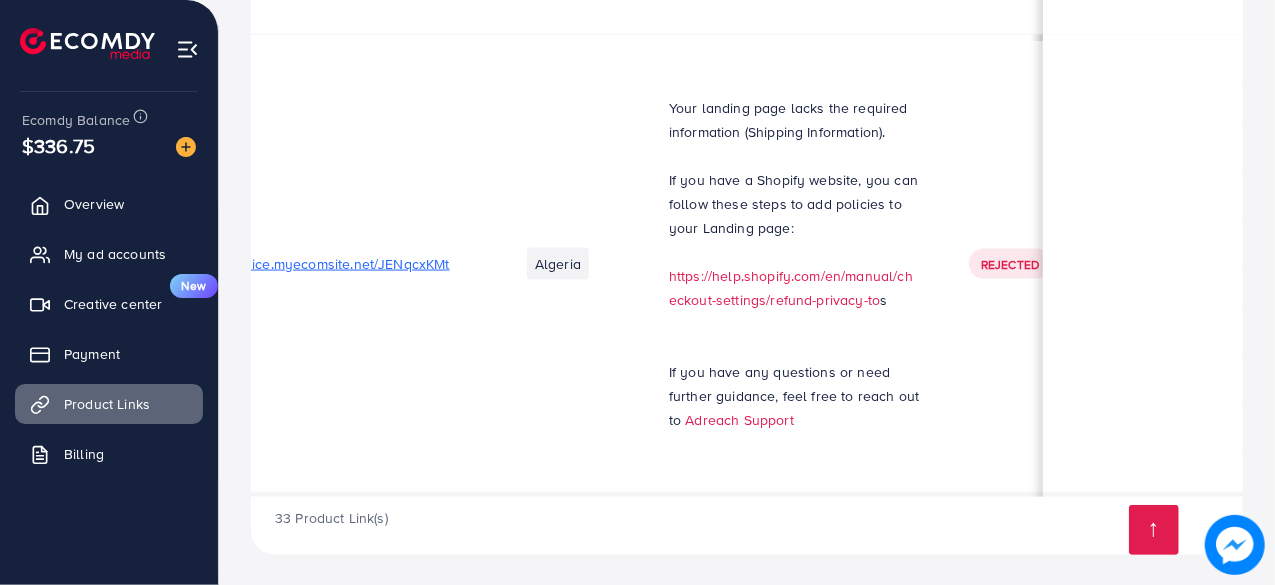 drag, startPoint x: 707, startPoint y: 369, endPoint x: 653, endPoint y: 365, distance: 54.147945 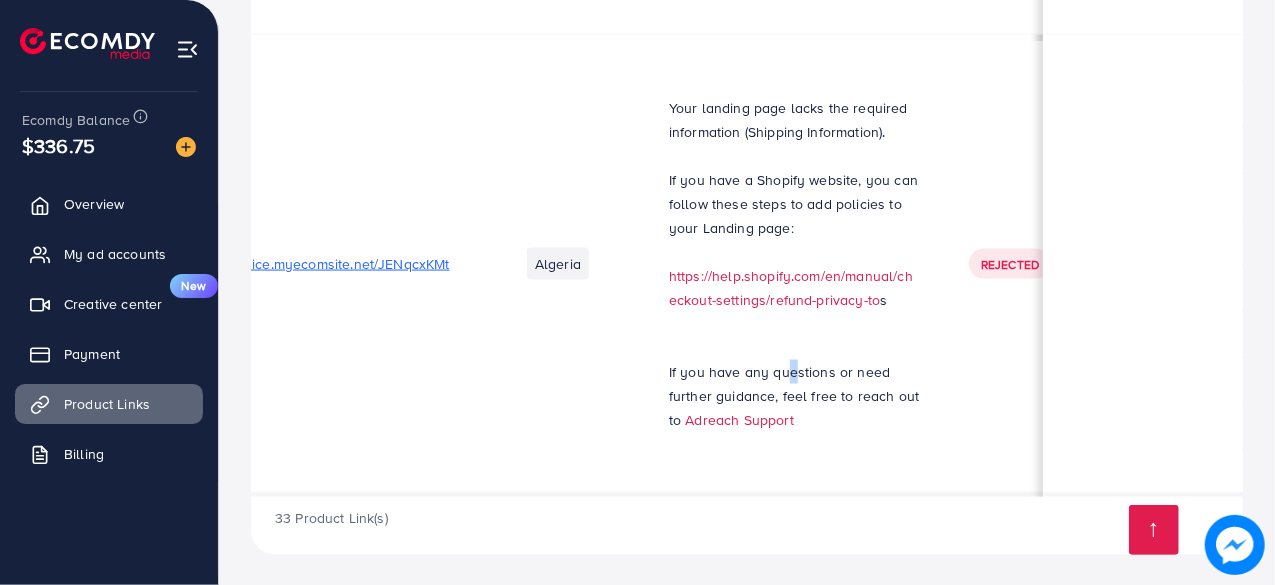 drag, startPoint x: 775, startPoint y: 375, endPoint x: 786, endPoint y: 376, distance: 11.045361 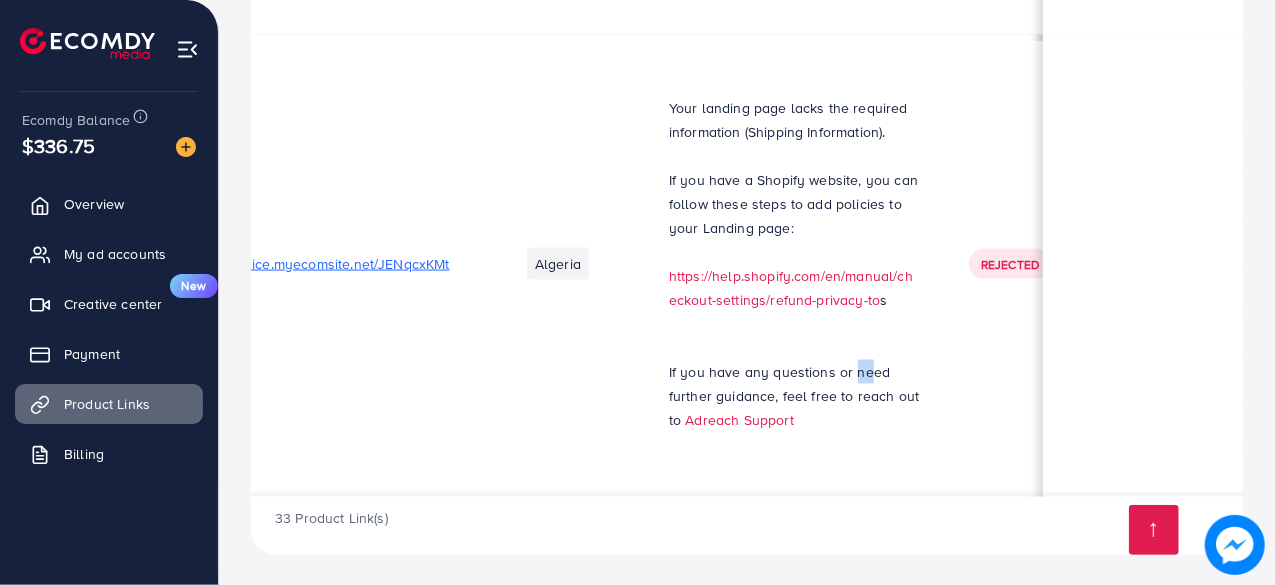 click on "If you have any questions or need further guidance, feel free to reach out to" at bounding box center [794, 396] 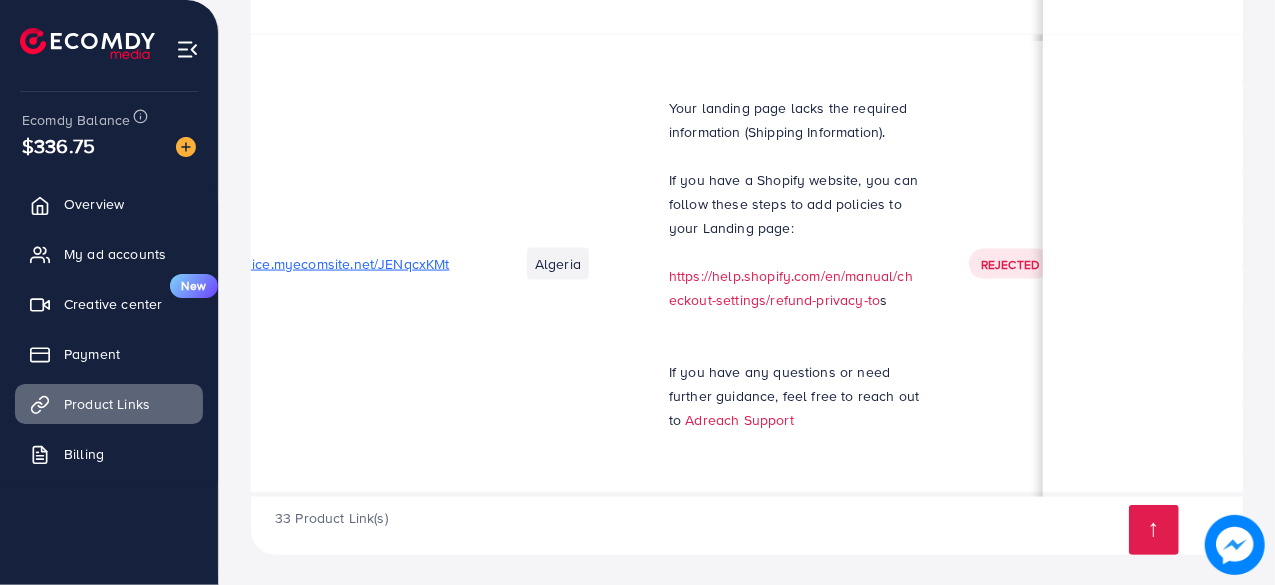 drag, startPoint x: 912, startPoint y: 371, endPoint x: 924, endPoint y: 371, distance: 12 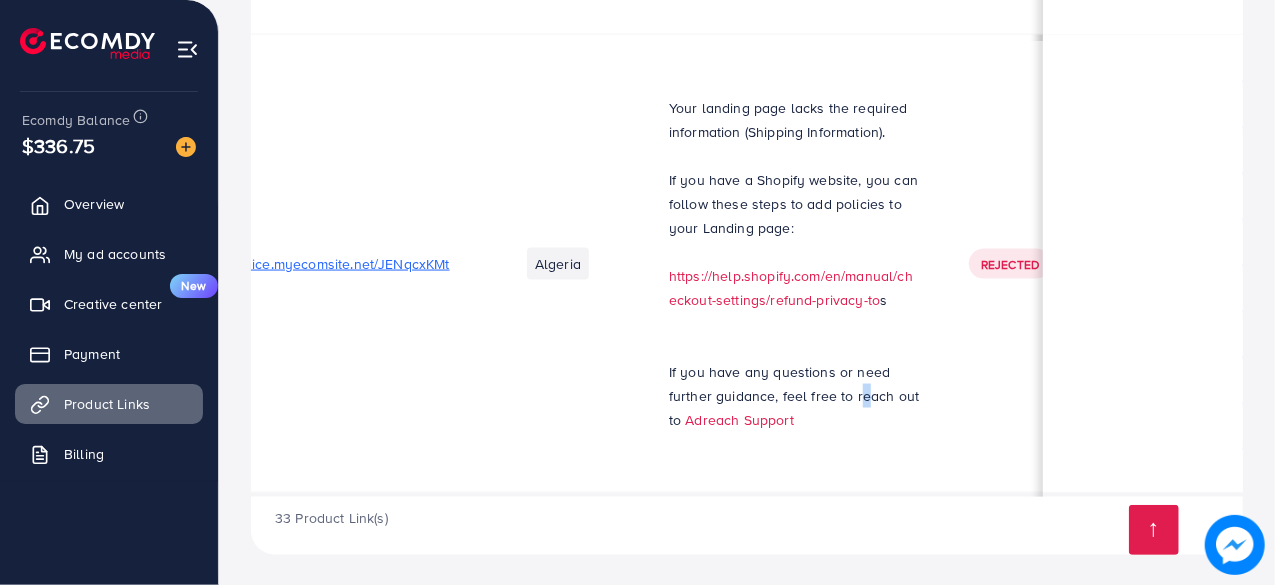 click on "If you have any questions or need further guidance, feel free to reach out to" at bounding box center [794, 396] 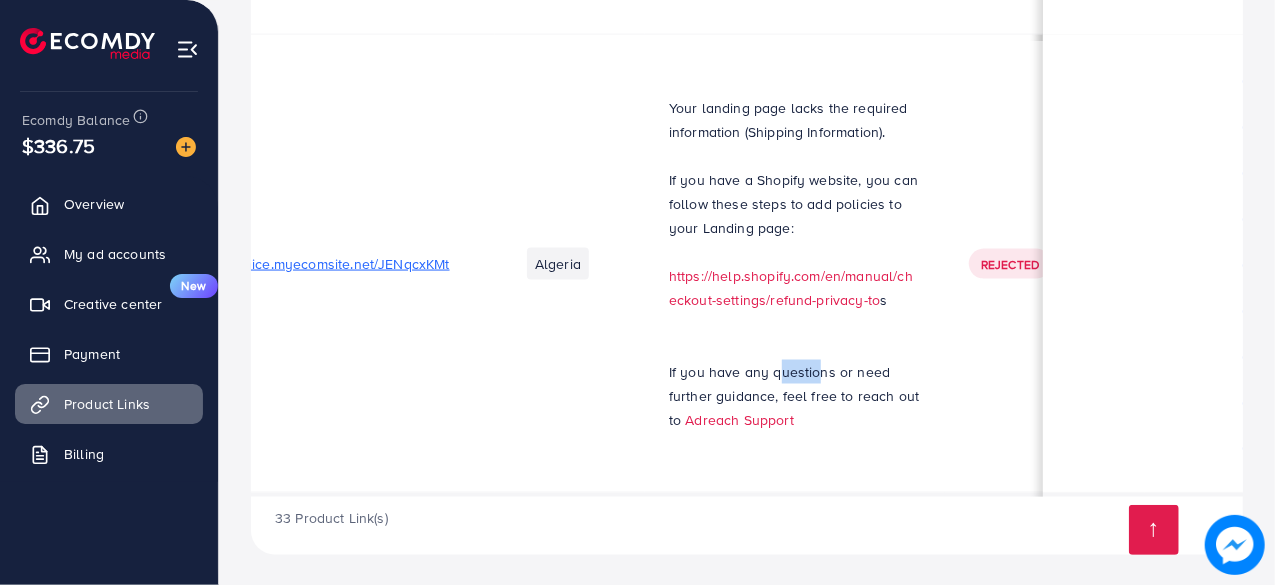 drag, startPoint x: 790, startPoint y: 375, endPoint x: 759, endPoint y: 373, distance: 31.06445 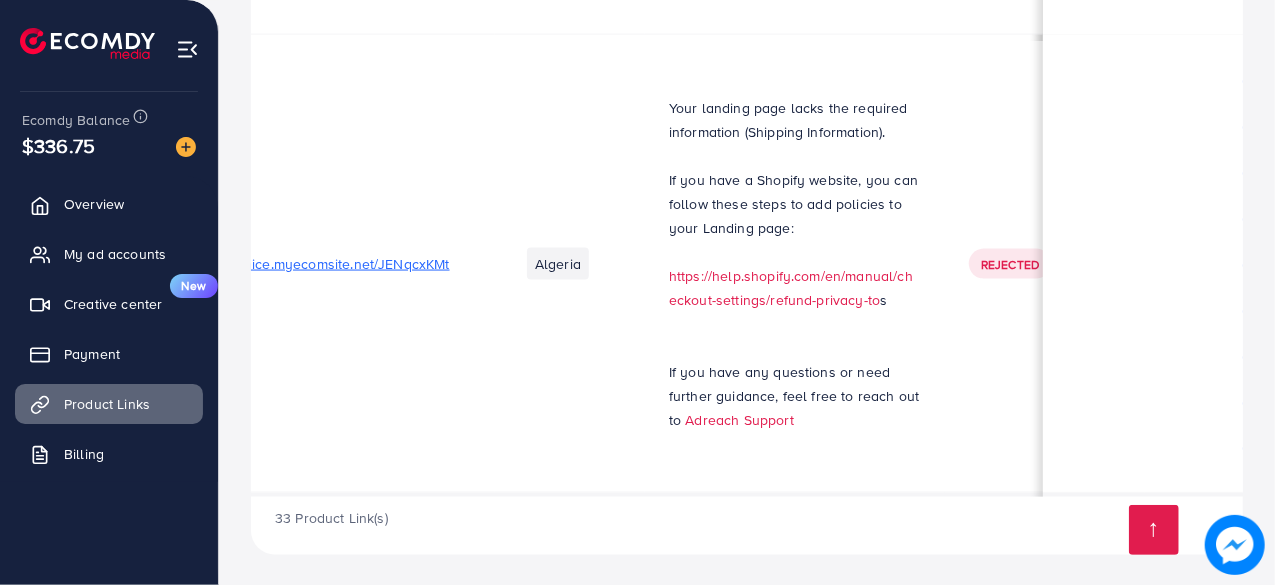 drag, startPoint x: 754, startPoint y: 393, endPoint x: 700, endPoint y: 393, distance: 54 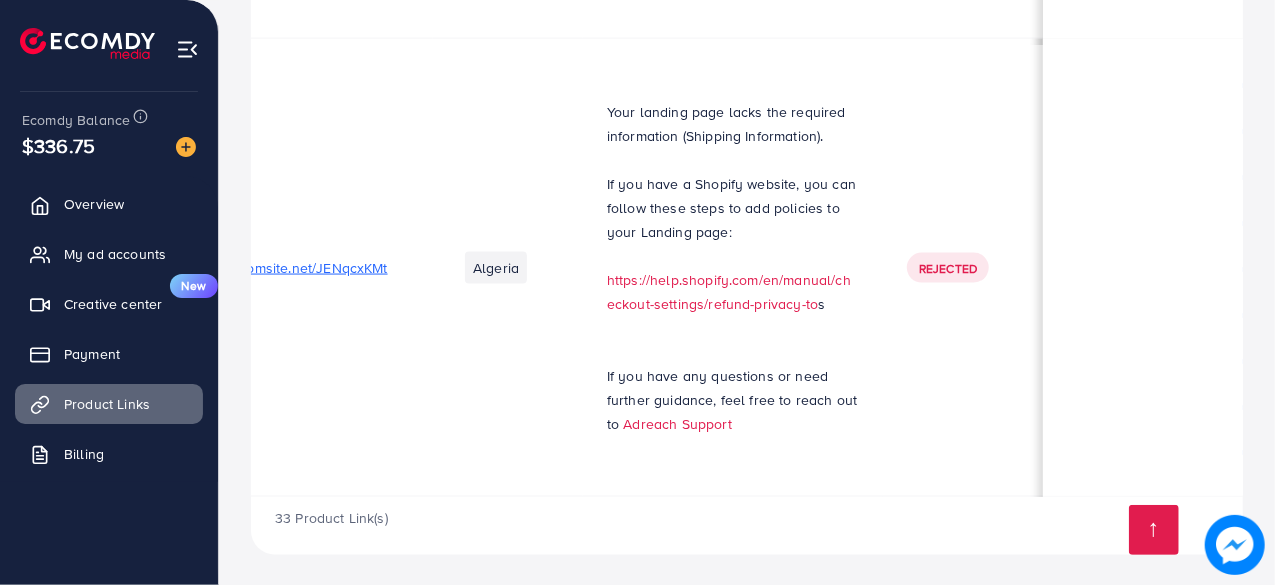 scroll, scrollTop: 0, scrollLeft: 168, axis: horizontal 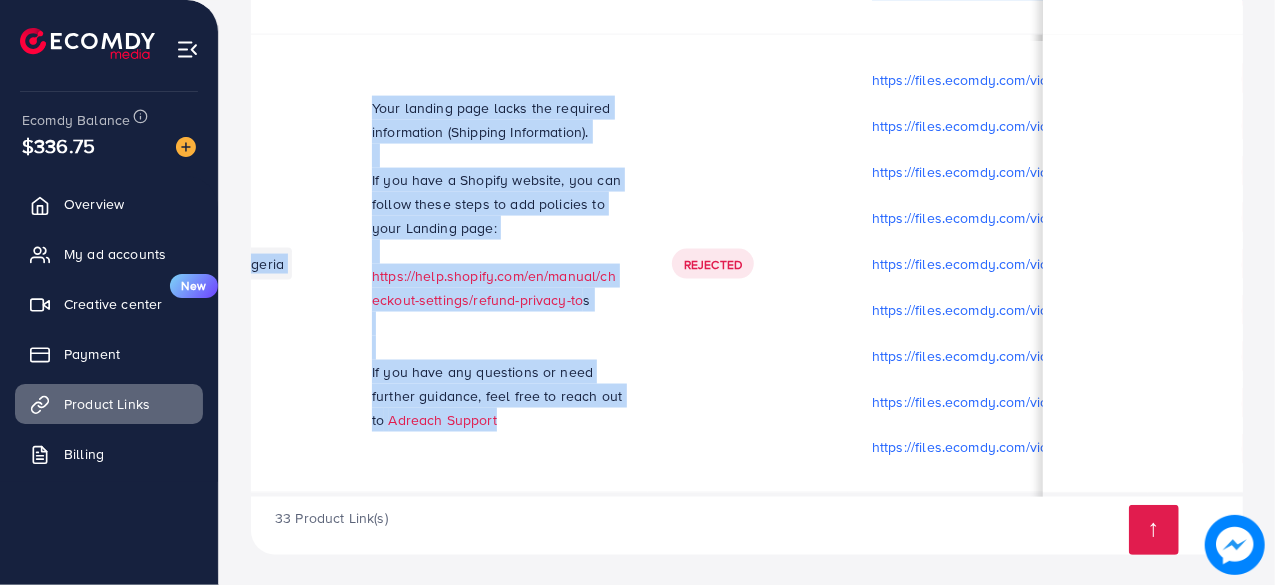 drag, startPoint x: 650, startPoint y: 489, endPoint x: 585, endPoint y: 489, distance: 65 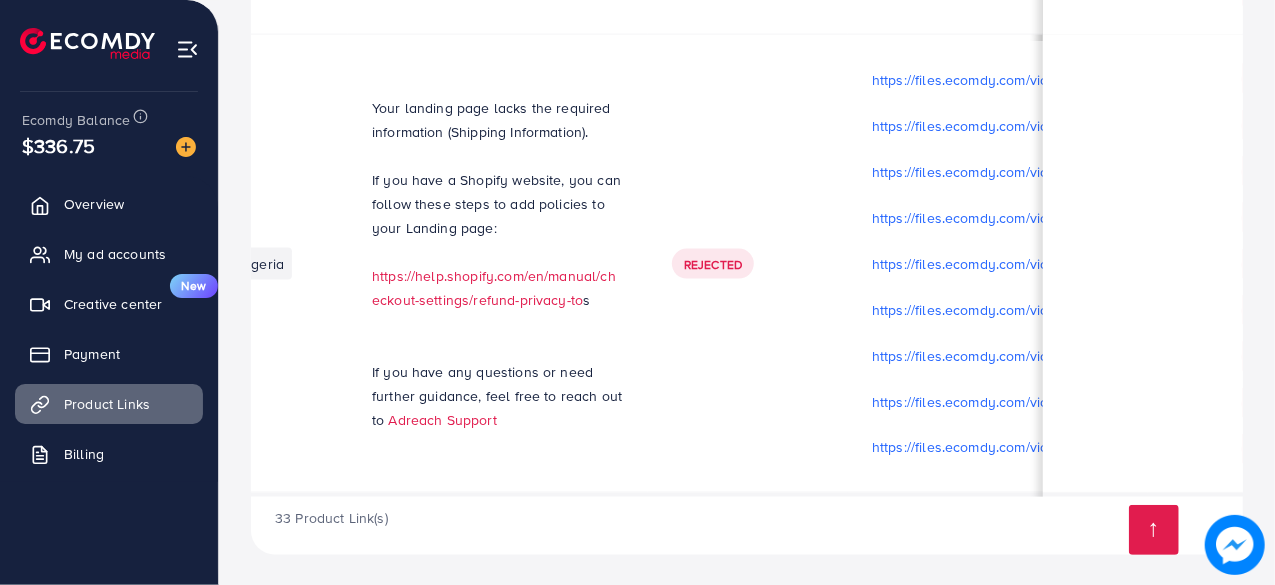 click on "33 Product Link(s)" at bounding box center [747, 526] 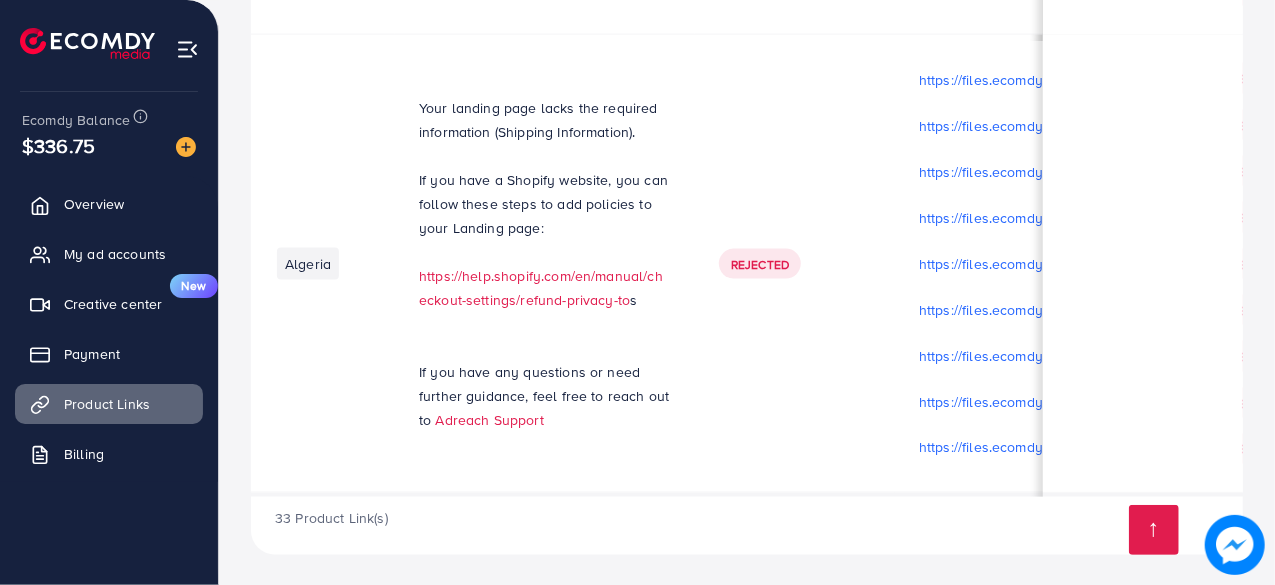 click on "Product URLs Target markets Reason rejected Status Product video Status video Actions           https://lingeriedeluxe148.myecomstore.net/products/tatouage30feuiles7lgT  Algeria  N/A Approved  https://files.ecomdy.com/videos/6cbbe0ed-4dfc-4a54-8fba-f09faf5c7661-1728167272427.mp4   https://files.ecomdy.com/videos/4e512d07-fda1-4fd3-8602-315675b20a79-1728167427014.mp4   https://files.ecomdy.com/videos/9e9ccc8d-a96f-4c1c-8ba4-80f69fd16020-1728168848550.mp4   https://files.ecomdy.com/videos/128439b7-79e1-47f5-a4a9-6281a2394fb2-1728168870049.mp4   https://files.ecomdy.com/videos/78e6e2b4-2a5c-472c-ab08-5c888d676c27-1728168894019.mp4   https://files.ecomdy.com/videos/2676bd35-97d6-48cb-af15-7f733b968f11-1728168915365.mp4   https://files.ecomdy.com/videos/51fde1a8-1707-446e-9dfc-4c13dcf85277-1728683989528.mp4   https://files.ecomdy.com/videos/a96fb1a2-051f-4c09-ac5c-ca96f937a3d5-1728684010755.mp4   https://files.ecomdy.com/videos/d3893f78-fee8-4bbe-a62d-a98b9874ef77-1728684023963.mp4  Approved Approved Approved" at bounding box center (747, -6113) 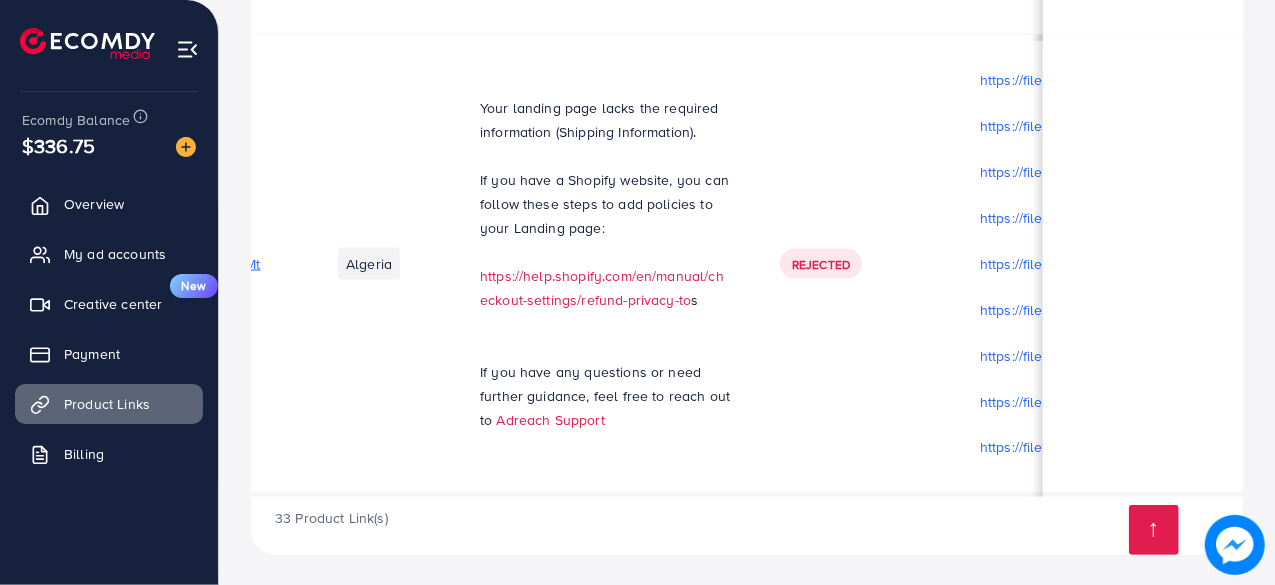 scroll, scrollTop: 0, scrollLeft: 295, axis: horizontal 